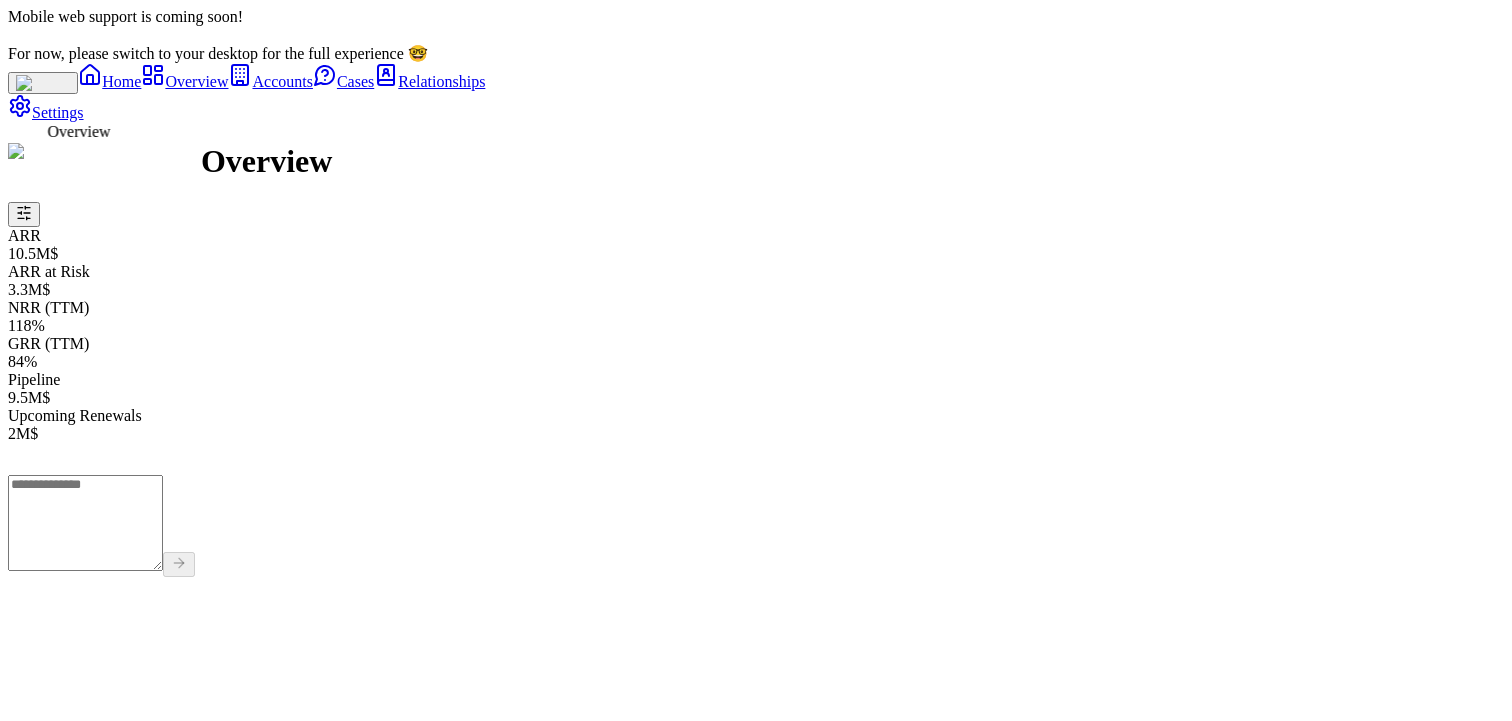 scroll, scrollTop: 0, scrollLeft: 0, axis: both 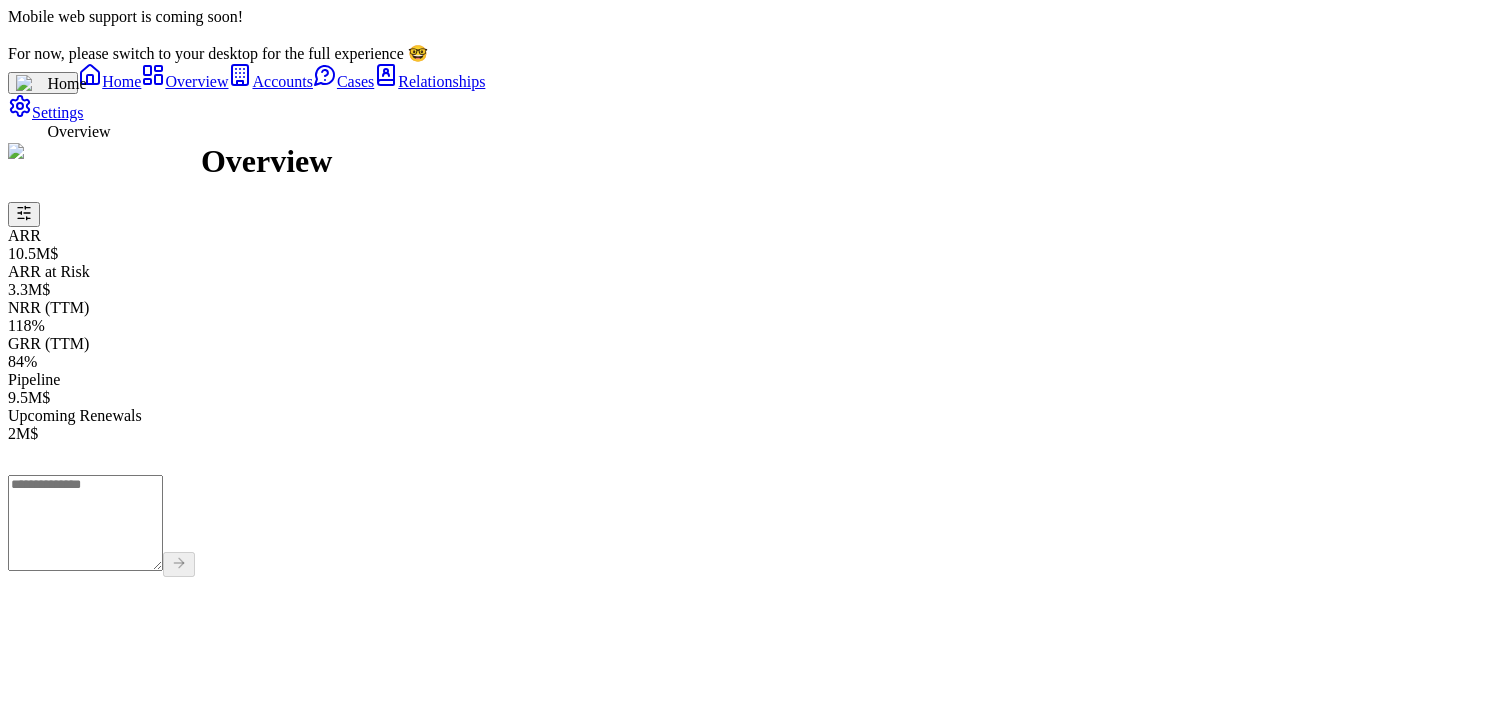 click 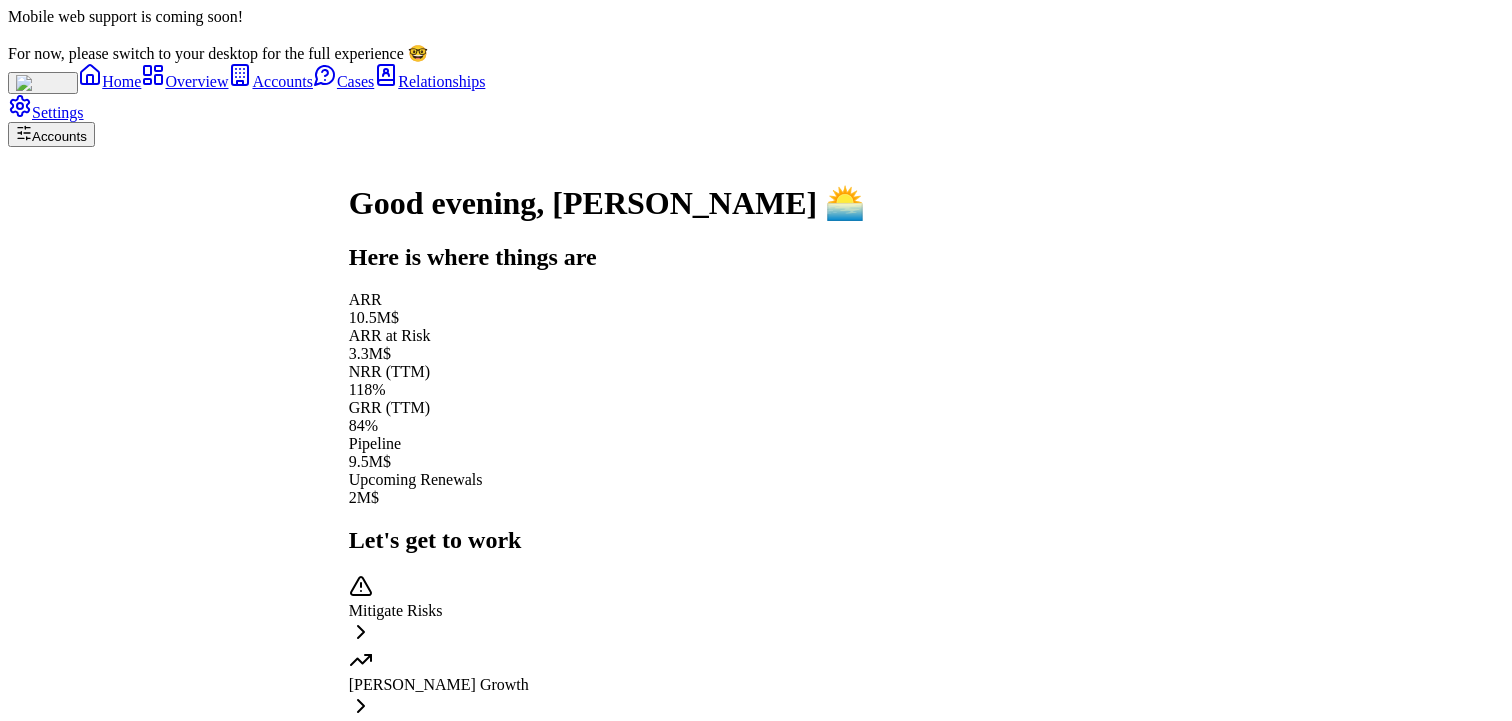scroll, scrollTop: -167, scrollLeft: 0, axis: vertical 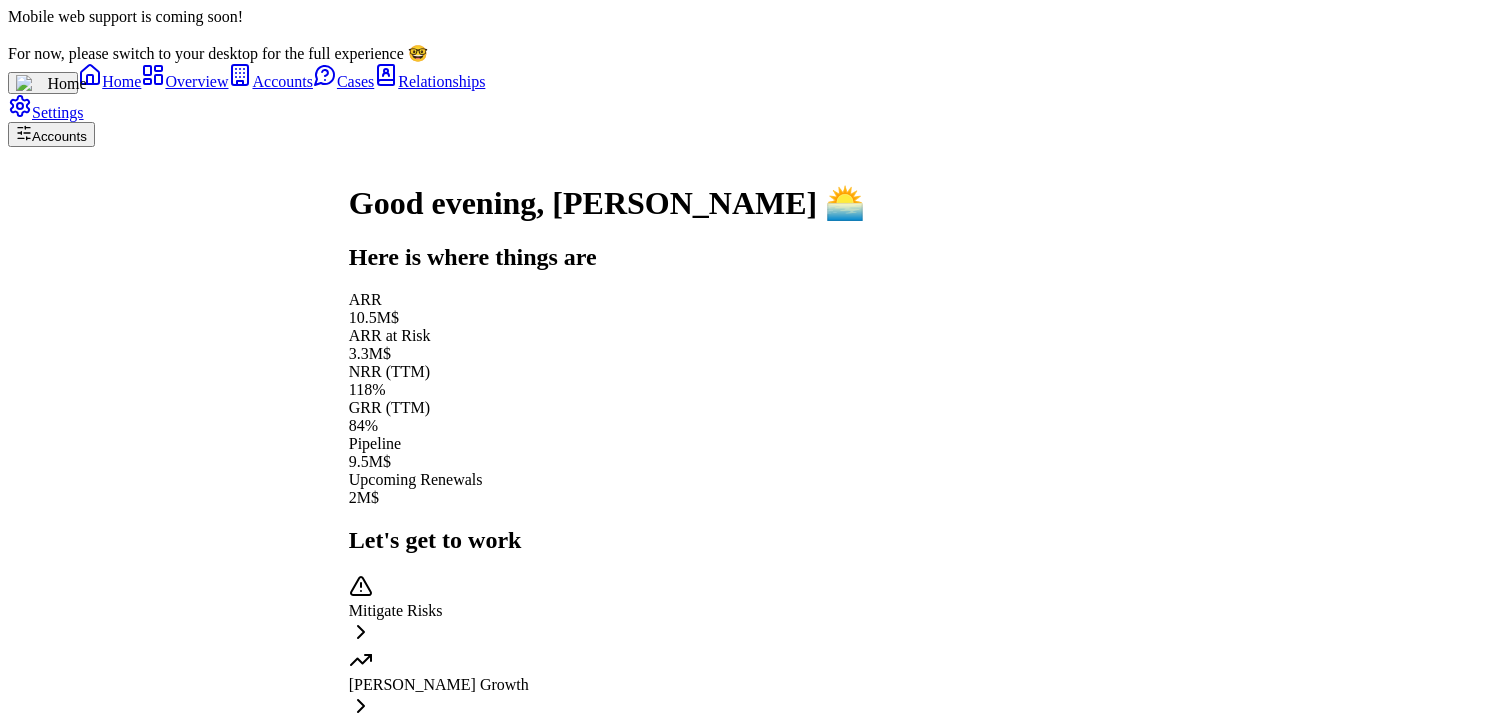 click on "Good evening , Sue   🌅 Here is where things are ARR 10.5M$ ARR at Risk 3.3M$ NRR (TTM) 118% GRR (TTM) 84% Pipeline 9.5M$ Upcoming Renewals 2M$ Let's get to work Mitigate Risks [PERSON_NAME] Growth Know Your Customer Solve No-Stalls Client Prep Internal Prep Market Trends" at bounding box center (607, 641) 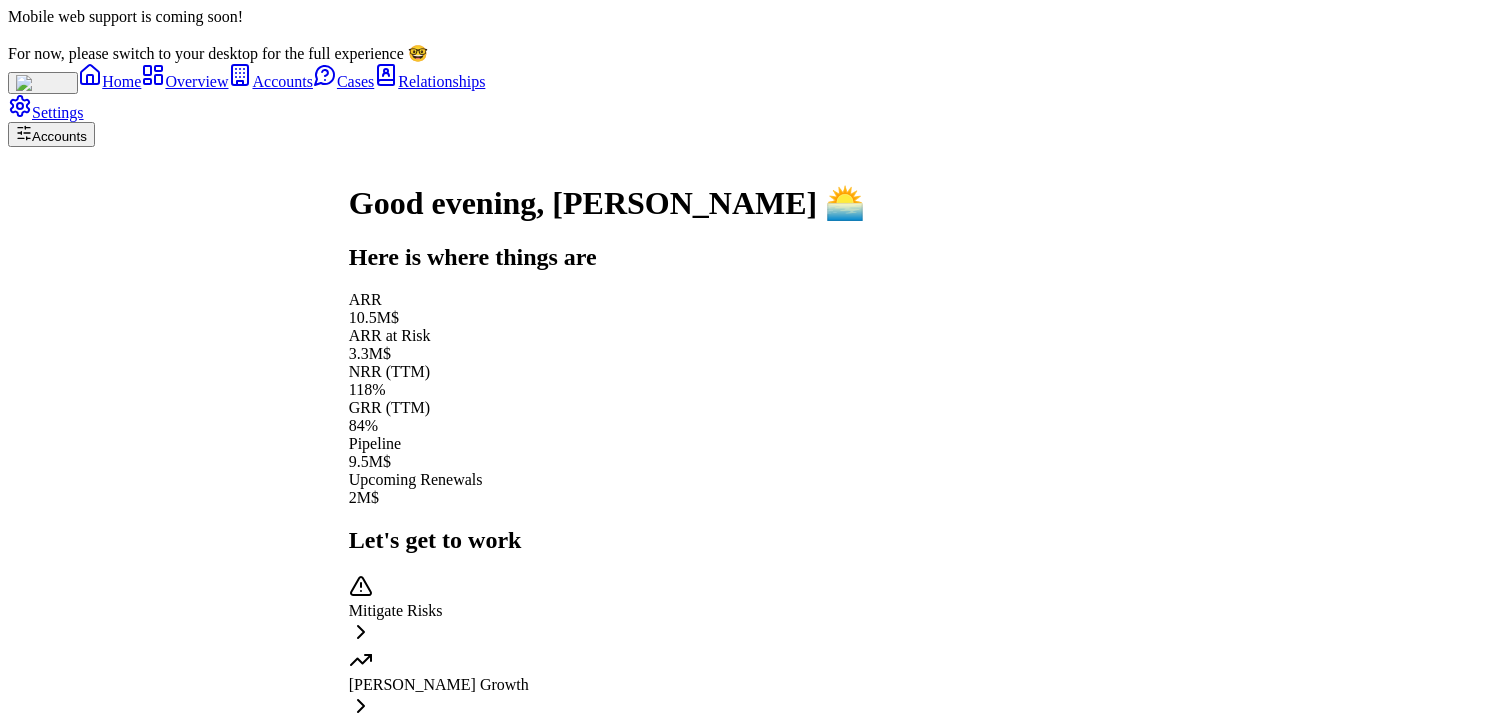 click on "Good evening , Sue   🌅 Here is where things are ARR 10.5M$ ARR at Risk 3.3M$ NRR (TTM) 118% GRR (TTM) 84% Pipeline 9.5M$ Upcoming Renewals 2M$ Let's get to work Mitigate Risks [PERSON_NAME] Growth Know Your Customer Solve No-Stalls Client Prep Internal Prep Market Trends" at bounding box center [607, 641] 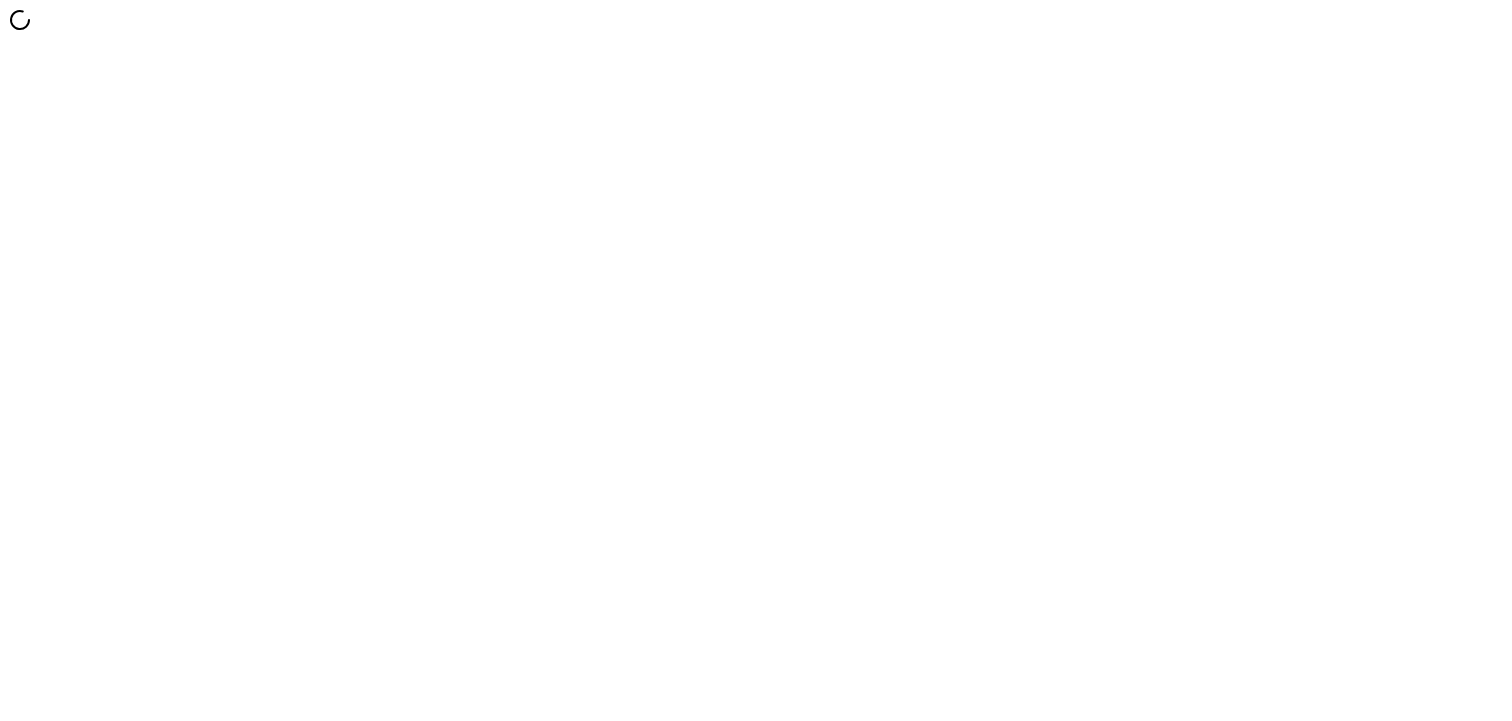 scroll, scrollTop: 0, scrollLeft: 0, axis: both 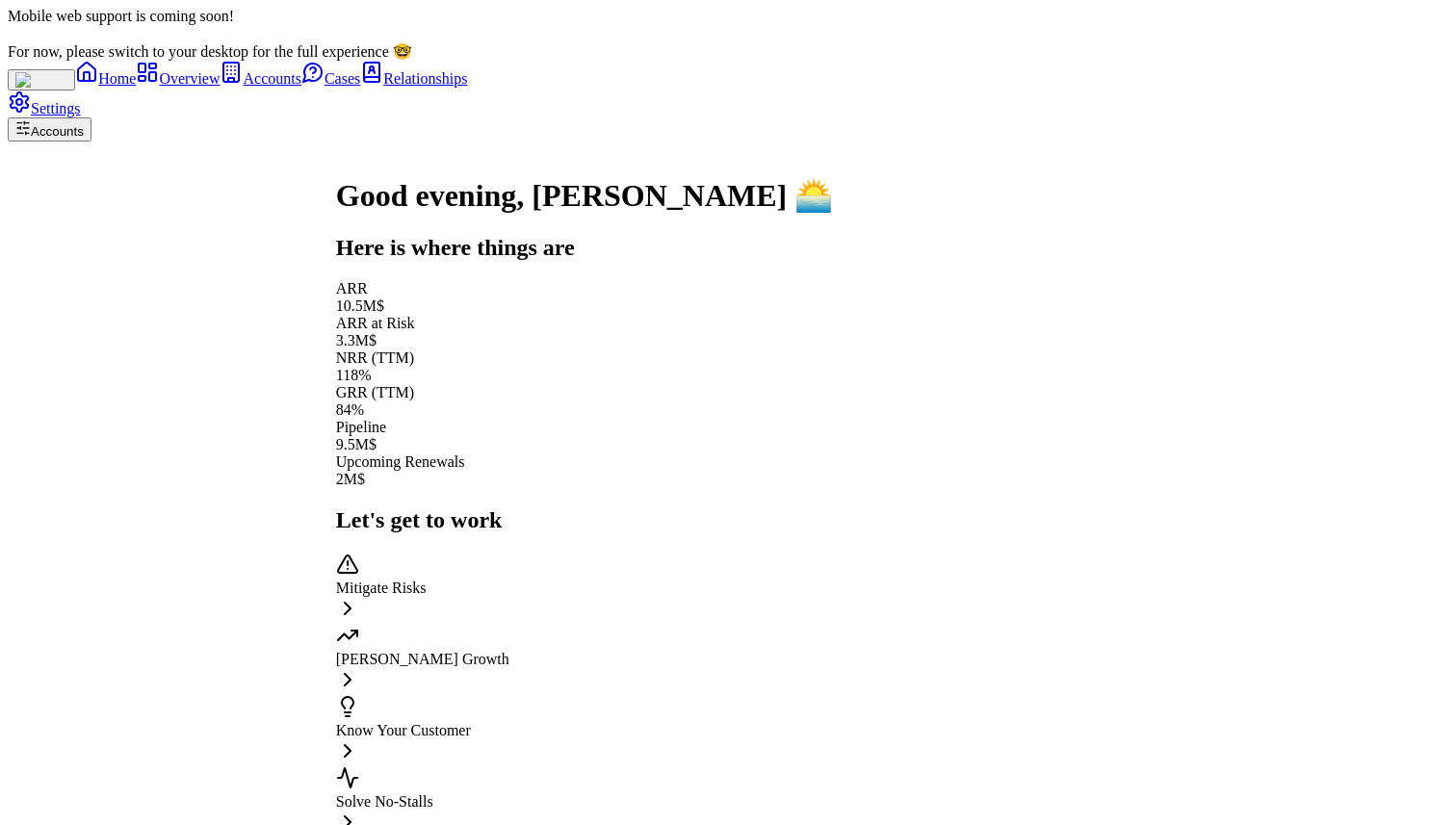 click on "ARR 10.5M$ ARR at Risk 3.3M$ NRR (TTM) 118% GRR (TTM) 84% Pipeline 9.5M$ Upcoming Renewals 2M$" at bounding box center (585, 384) 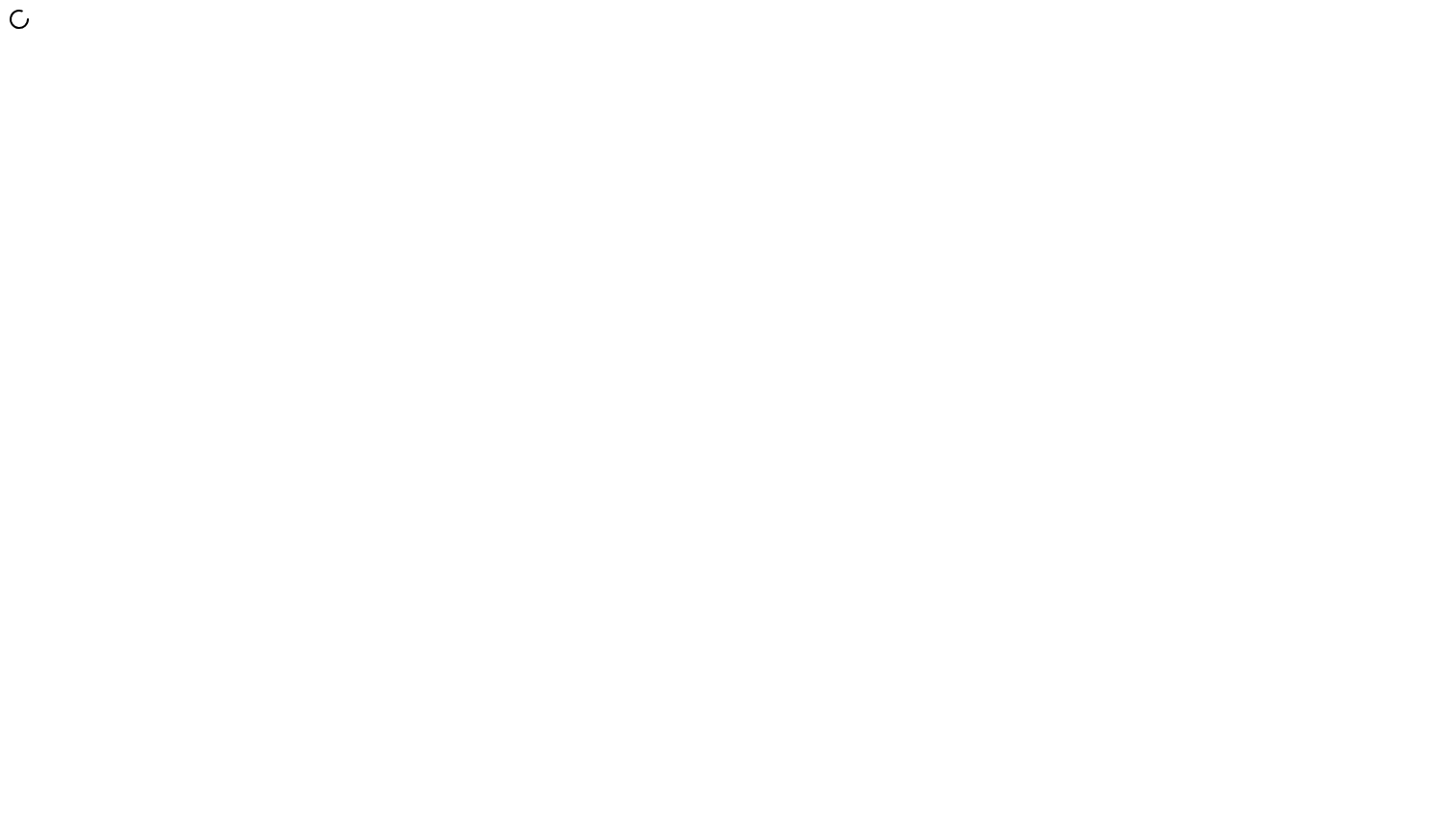 scroll, scrollTop: 0, scrollLeft: 0, axis: both 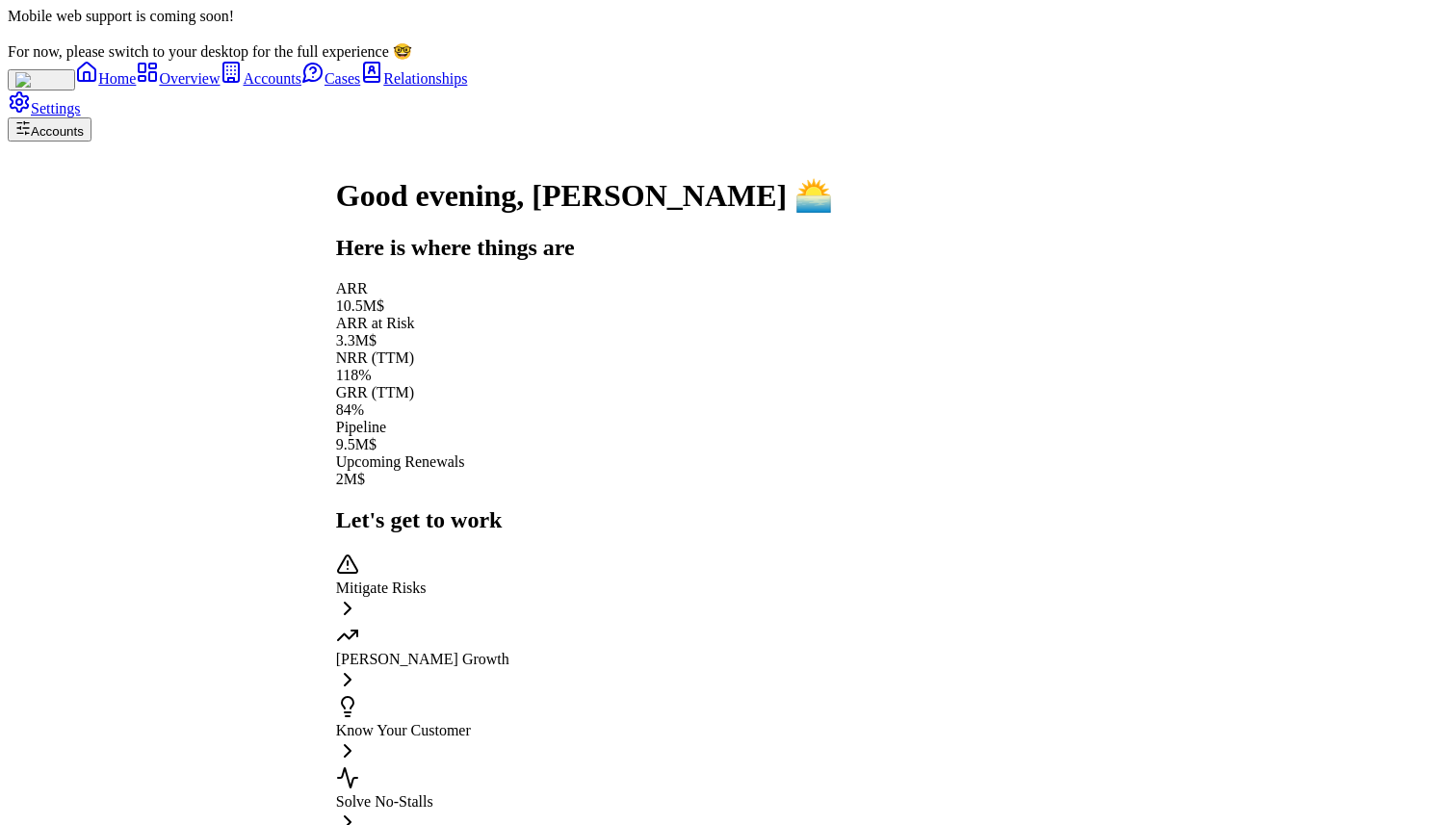 click on "Good evening , Sue   🌅 Here is where things are ARR 10.5M$ ARR at Risk 3.3M$ NRR (TTM) 118% GRR (TTM) 84% Pipeline 9.5M$ Upcoming Renewals 2M$ Let's get to work Mitigate Risks [PERSON_NAME] Growth Know Your Customer Solve No-Stalls Client Prep Internal Prep Market Trends" at bounding box center (585, 627) 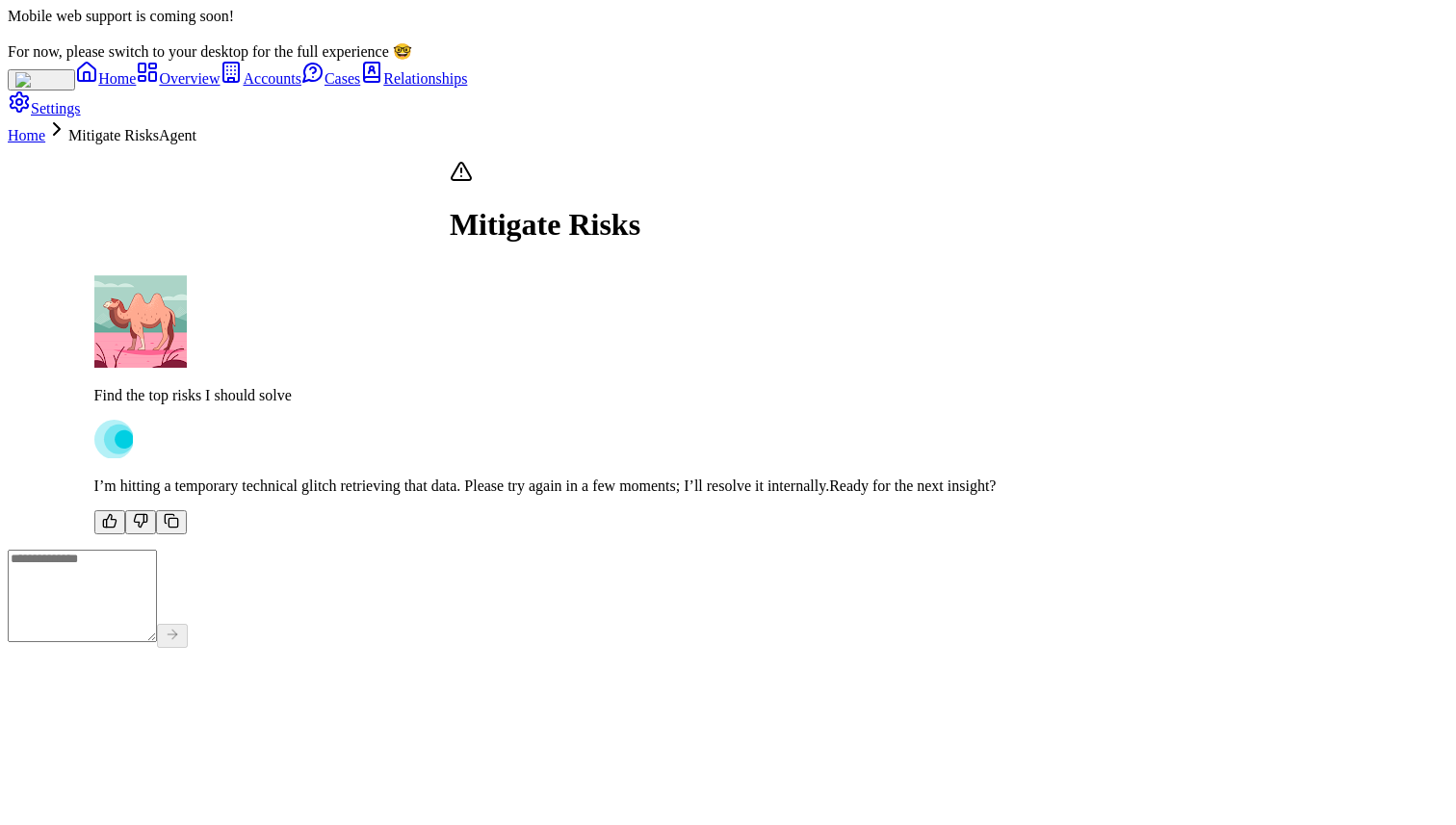 click on "Home" at bounding box center [26, 135] 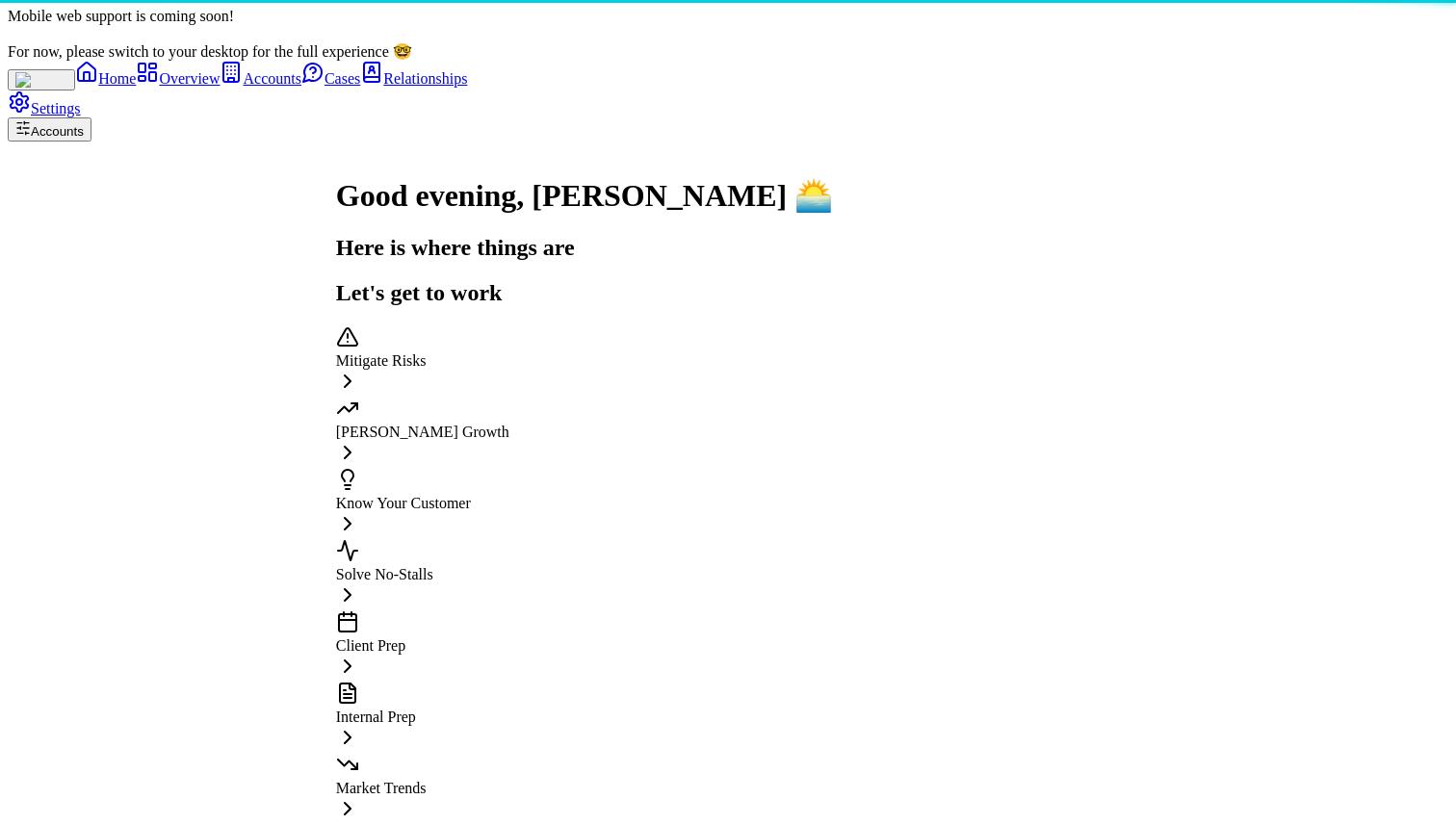 scroll, scrollTop: -14, scrollLeft: 0, axis: vertical 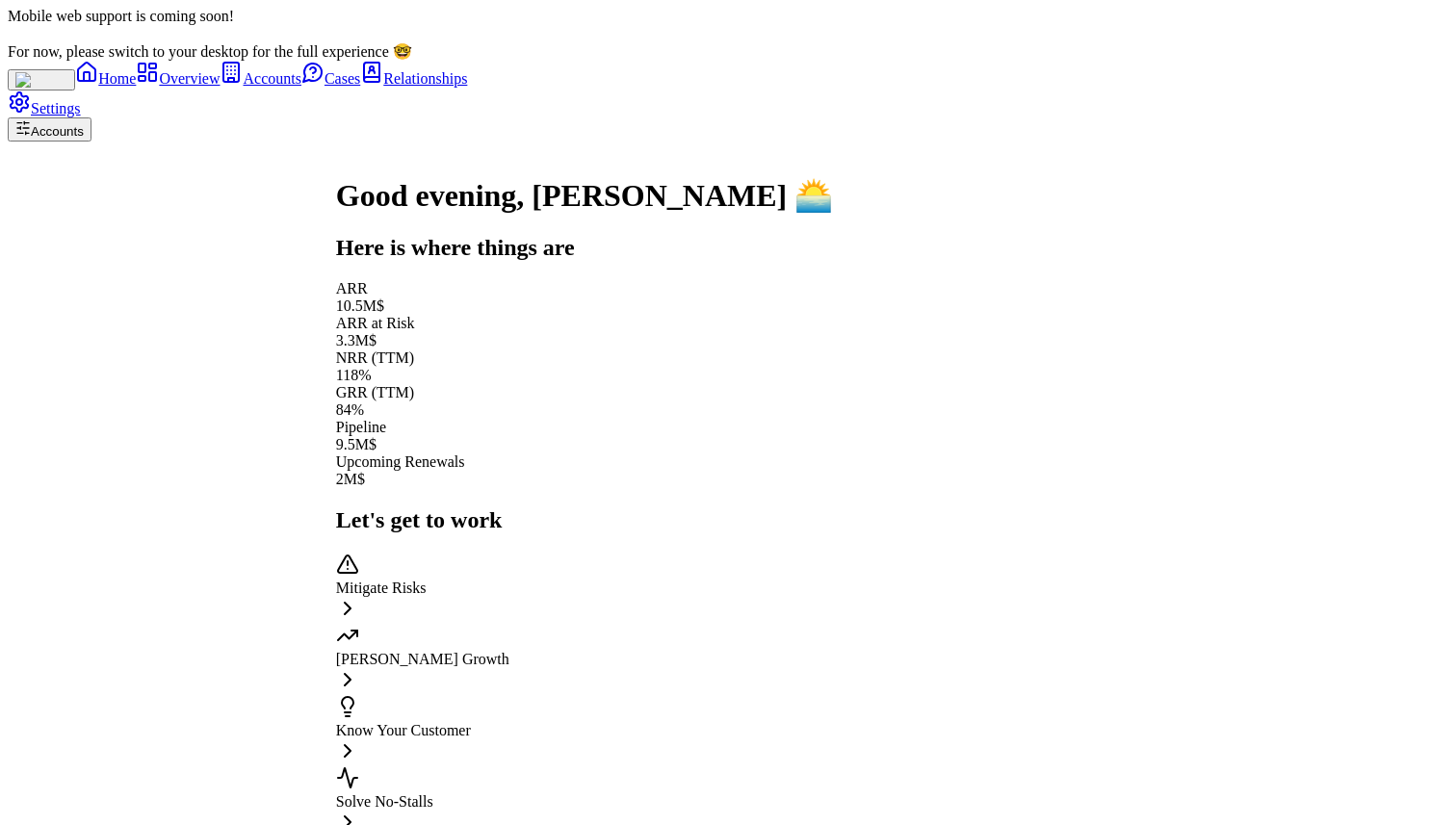 click on "Good evening , Sue   🌅 Here is where things are ARR 10.5M$ ARR at Risk 3.3M$ NRR (TTM) 118% GRR (TTM) 84% Pipeline 9.5M$ Upcoming Renewals 2M$ Let's get to work Mitigate Risks Foster Growth Know Your Customer Solve No-Stalls Client Prep Internal Prep Market Trends" at bounding box center [728, 617] 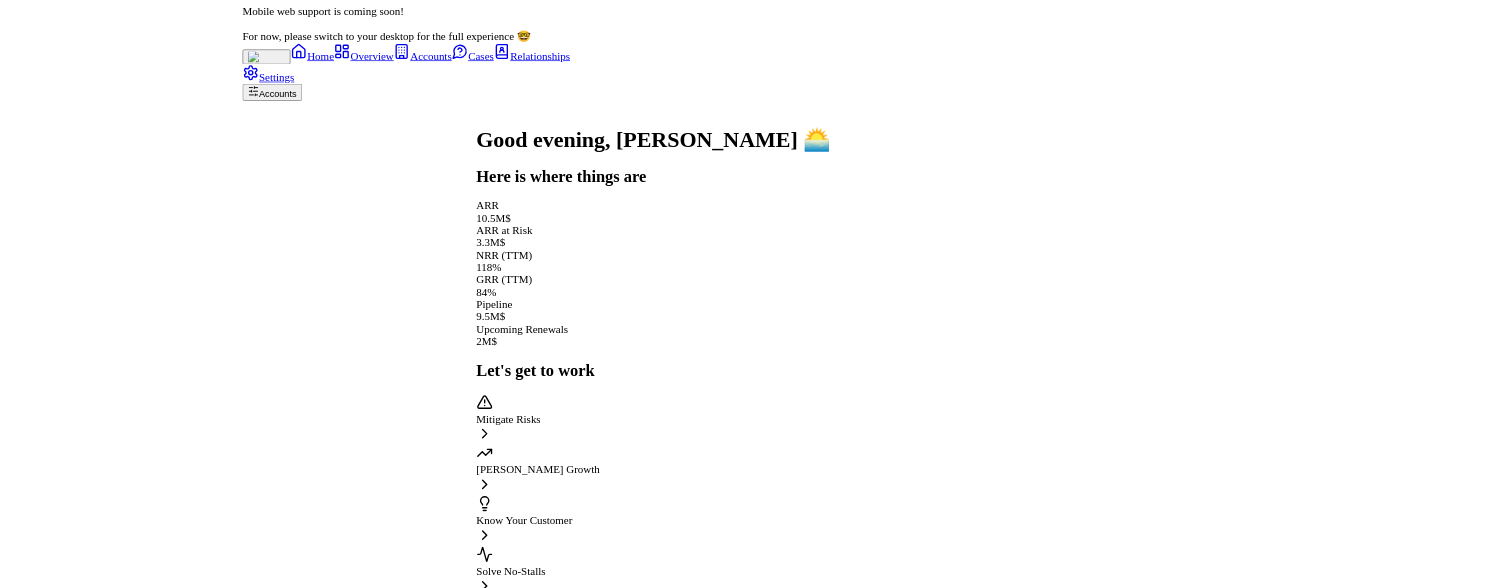 scroll, scrollTop: 0, scrollLeft: 0, axis: both 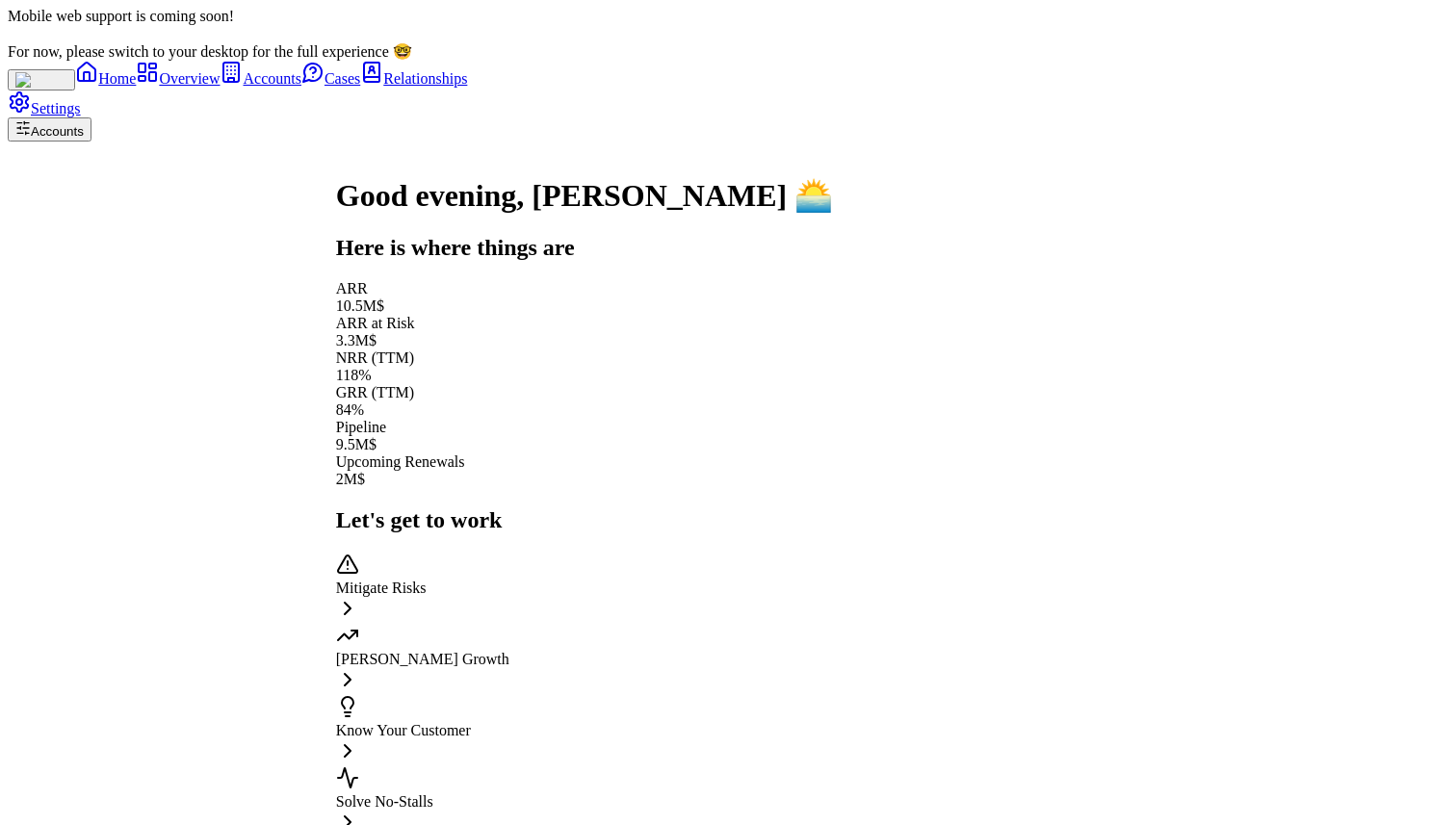 click on "Mitigate Risks Foster Growth Know Your Customer Solve No-Stalls Client Prep Internal Prep Market Trends" at bounding box center (585, 815) 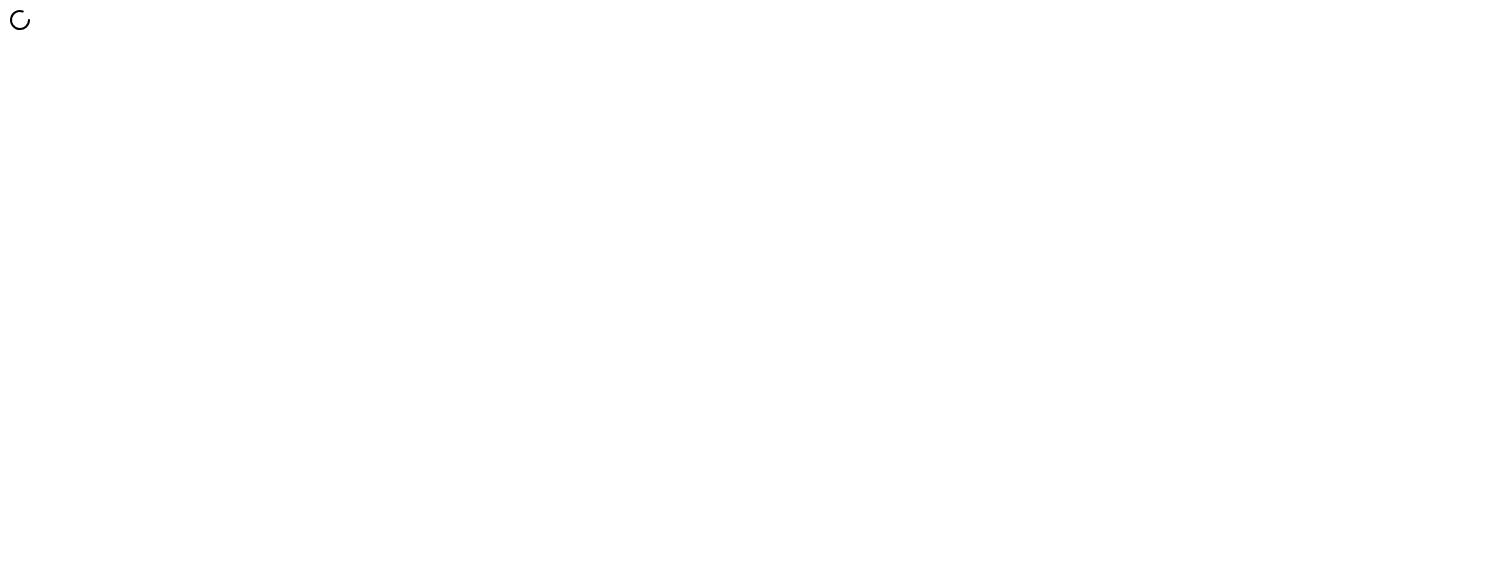 scroll, scrollTop: 0, scrollLeft: 0, axis: both 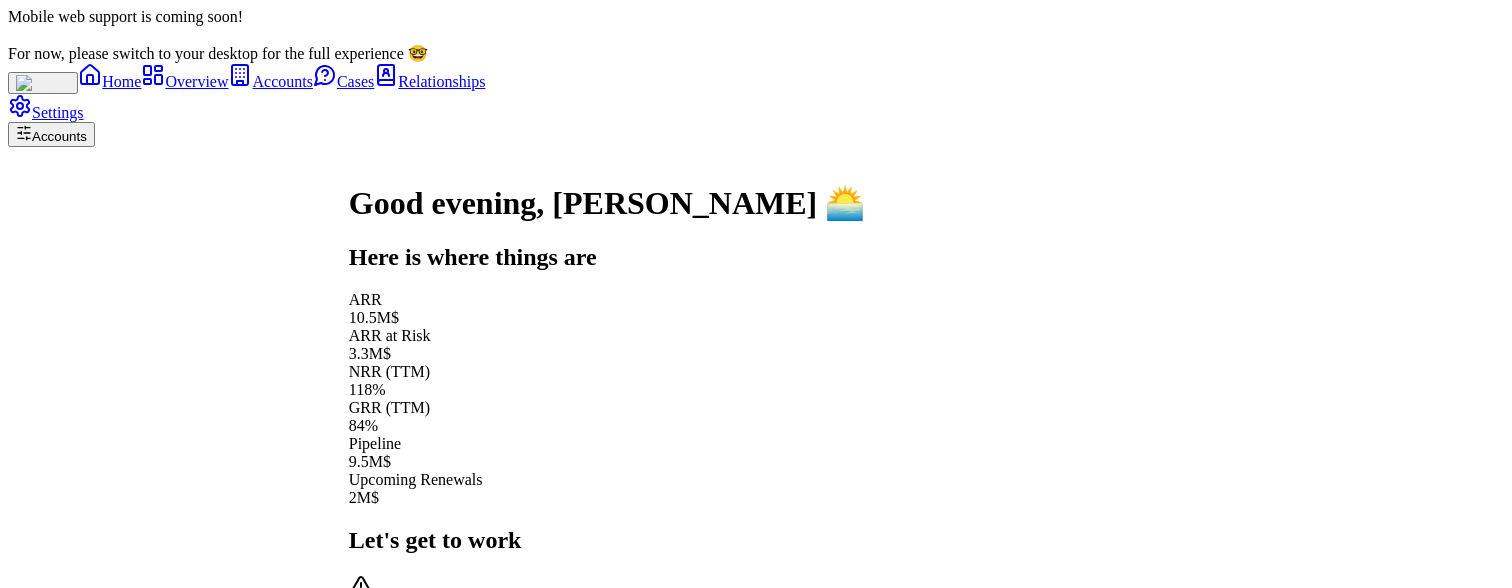 click on "Good evening , Sue   🌅 Here is where things are ARR 10.5M$ ARR at Risk 3.3M$ NRR (TTM) 118% GRR (TTM) 84% Pipeline 9.5M$ Upcoming Renewals 2M$ Let's get to work Mitigate Risks [PERSON_NAME] Growth Know Your Customer Solve No-Stalls Client Prep Internal Prep Market Trends" at bounding box center (607, 651) 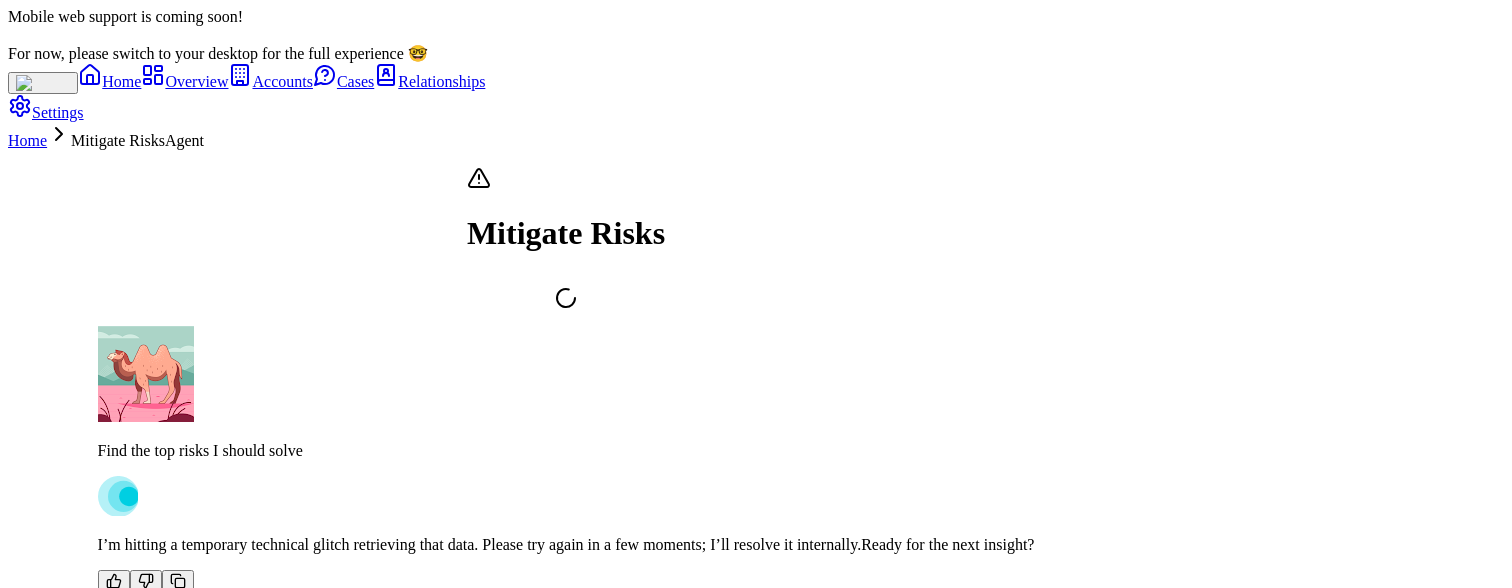 scroll, scrollTop: 0, scrollLeft: 0, axis: both 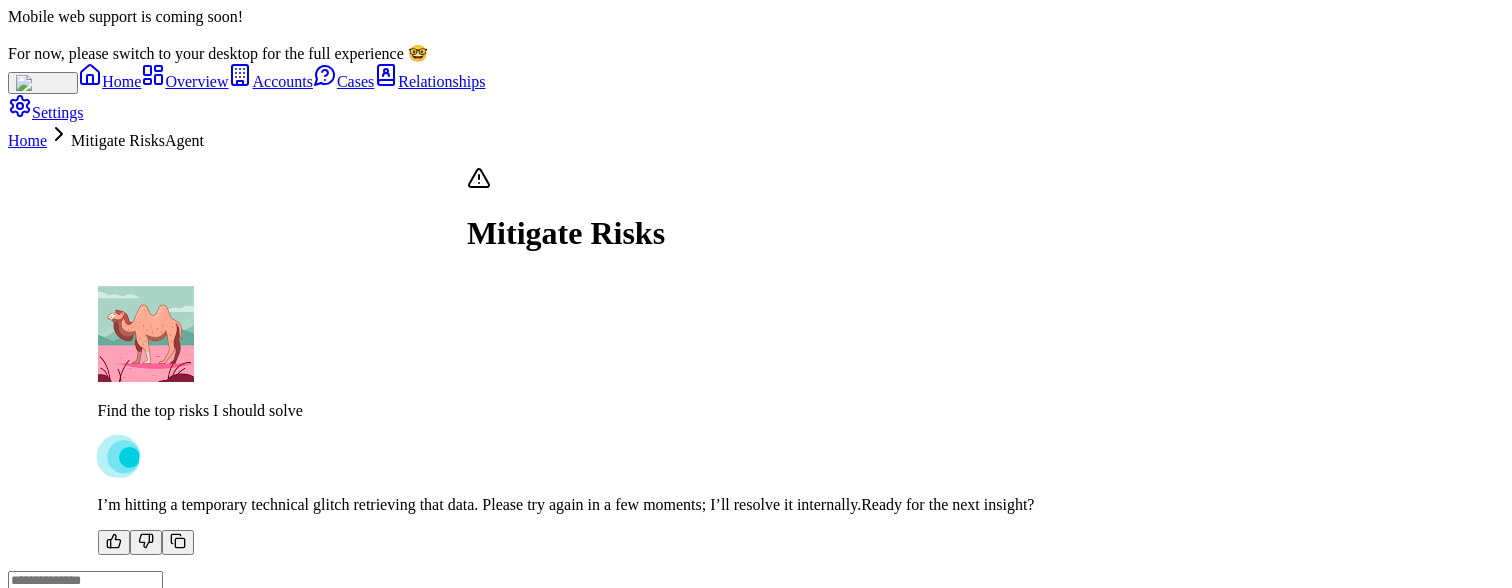 click on "Home" at bounding box center (27, 140) 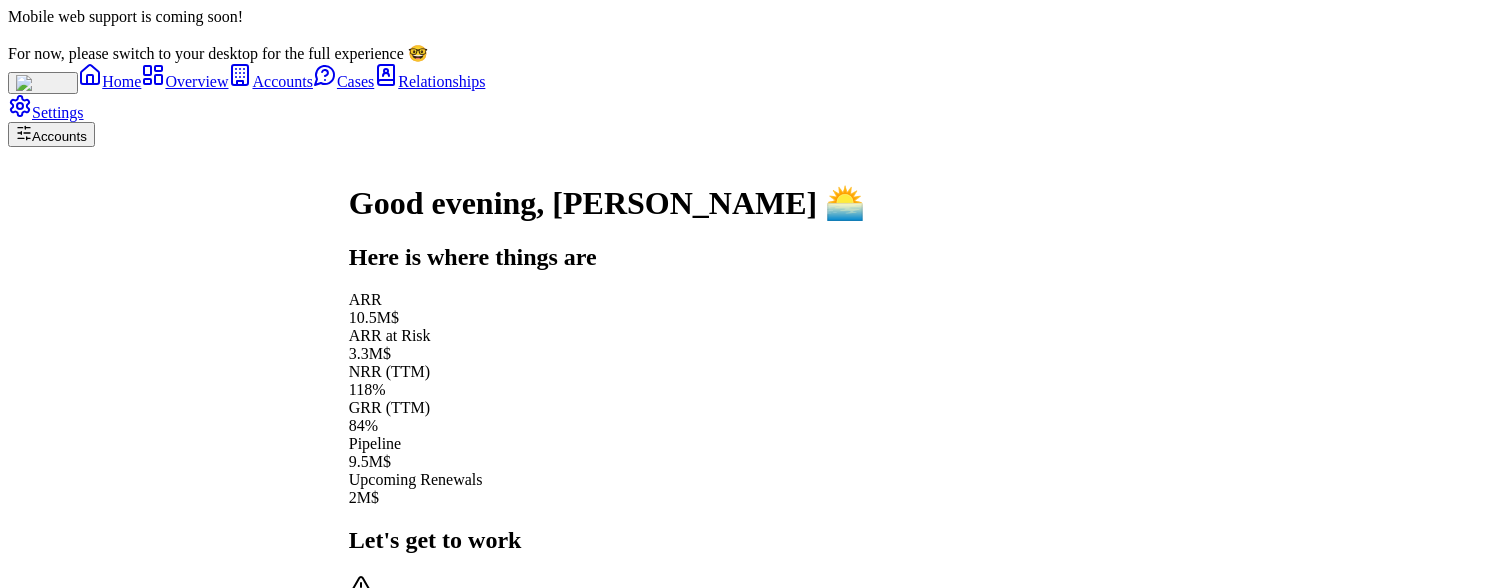 scroll, scrollTop: 0, scrollLeft: 0, axis: both 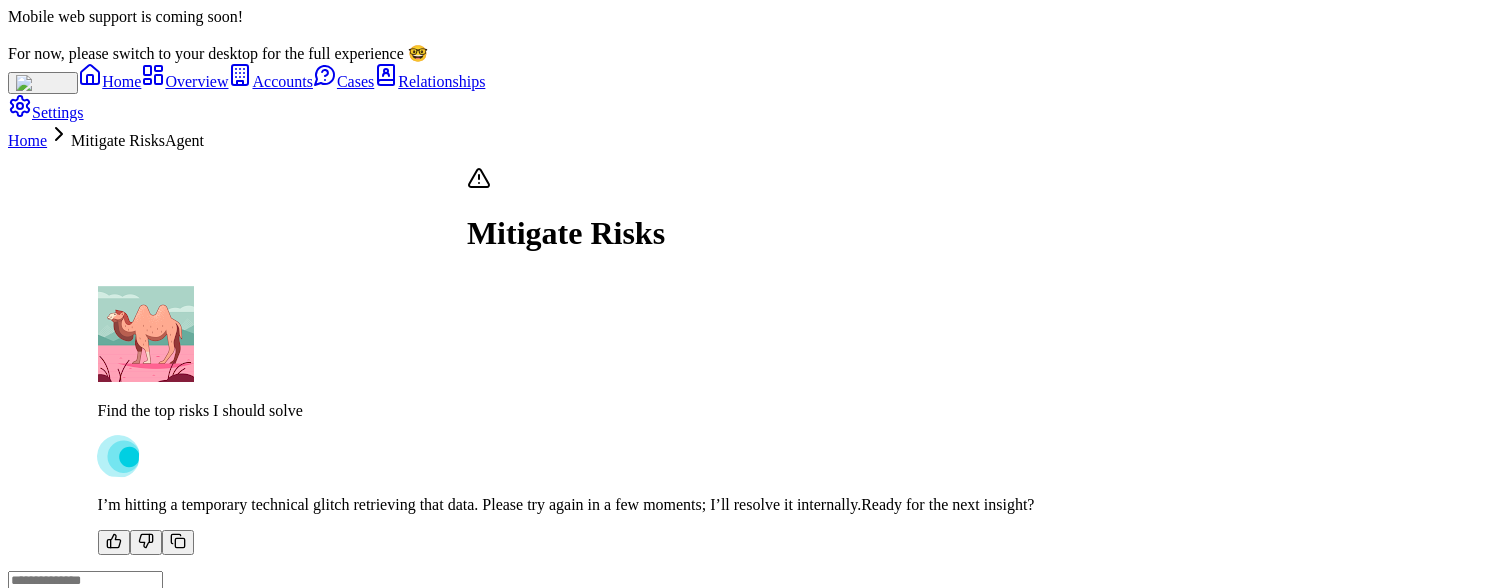 click on "Mitigate Risks" at bounding box center [566, 209] 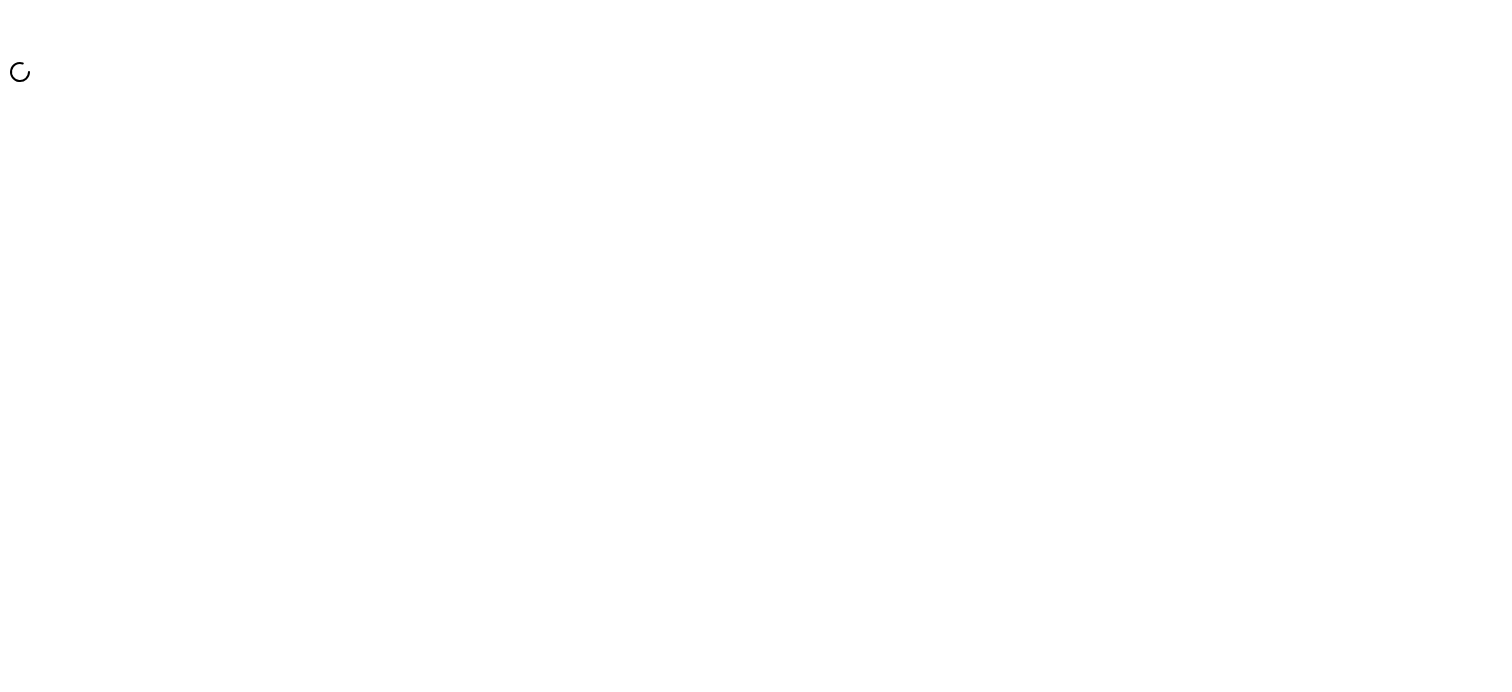 scroll, scrollTop: 0, scrollLeft: 0, axis: both 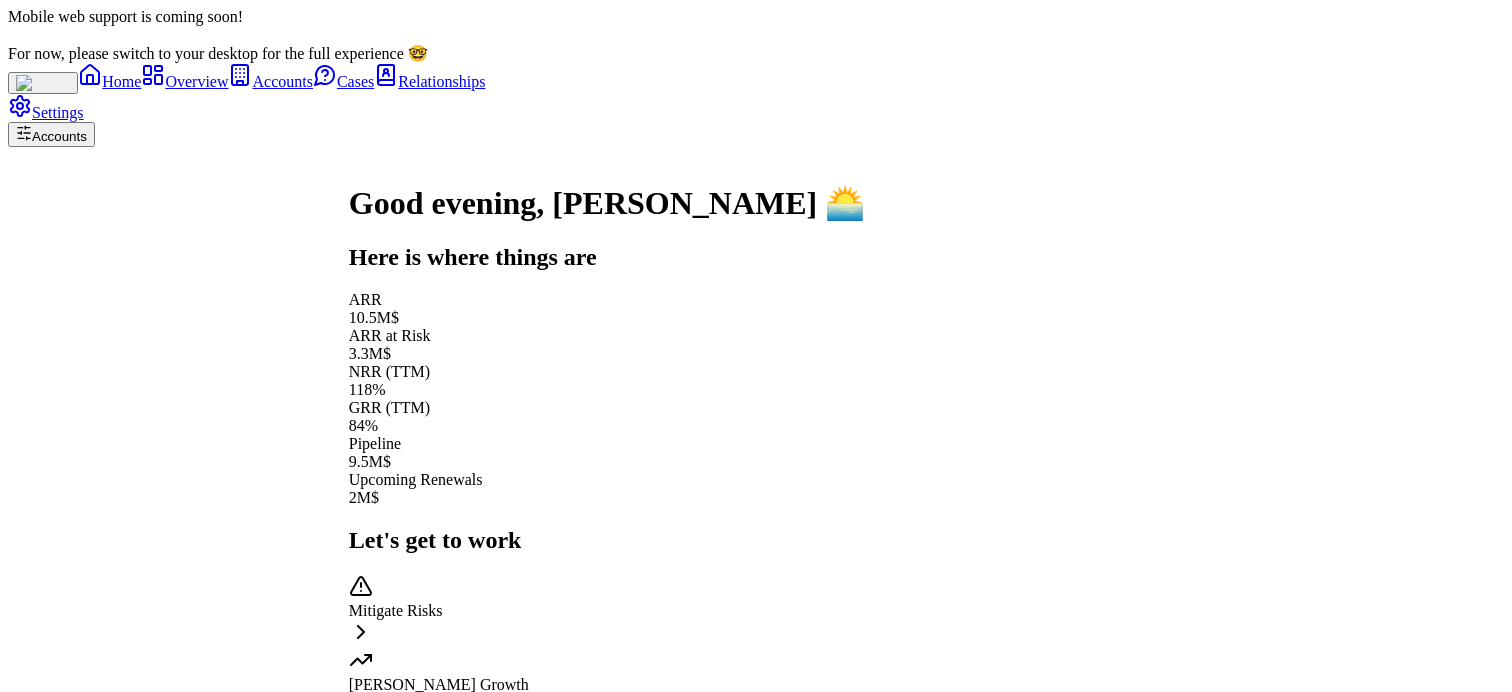 click on "Market Trends" at bounding box center (607, 1055) 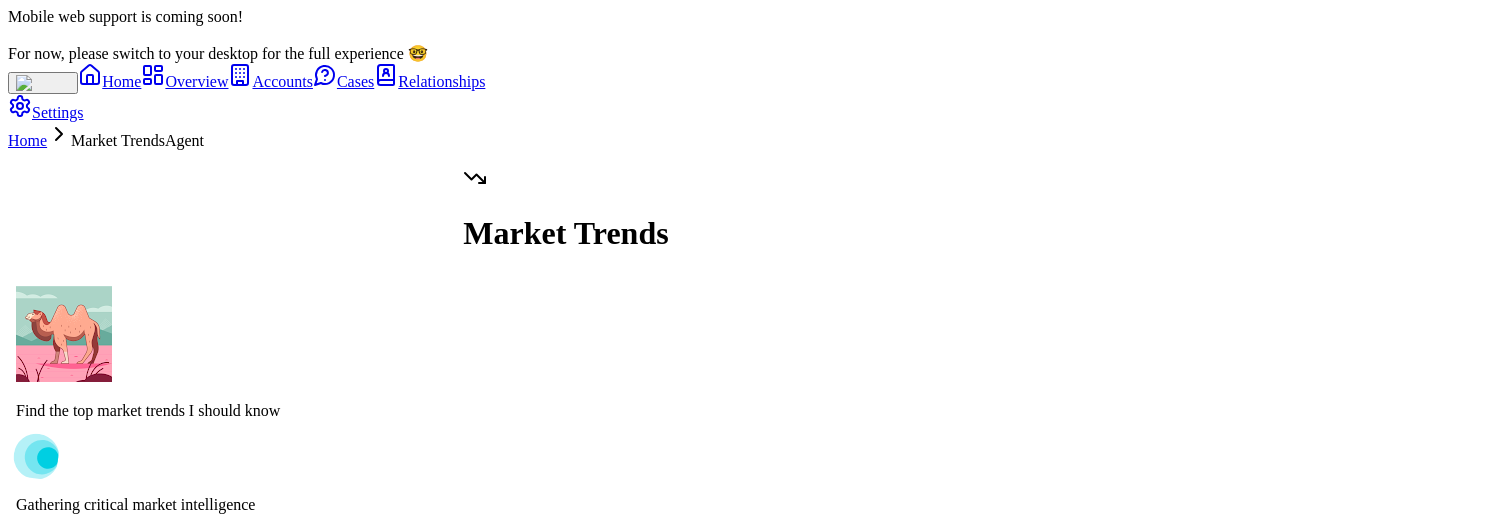 scroll, scrollTop: -650, scrollLeft: 0, axis: vertical 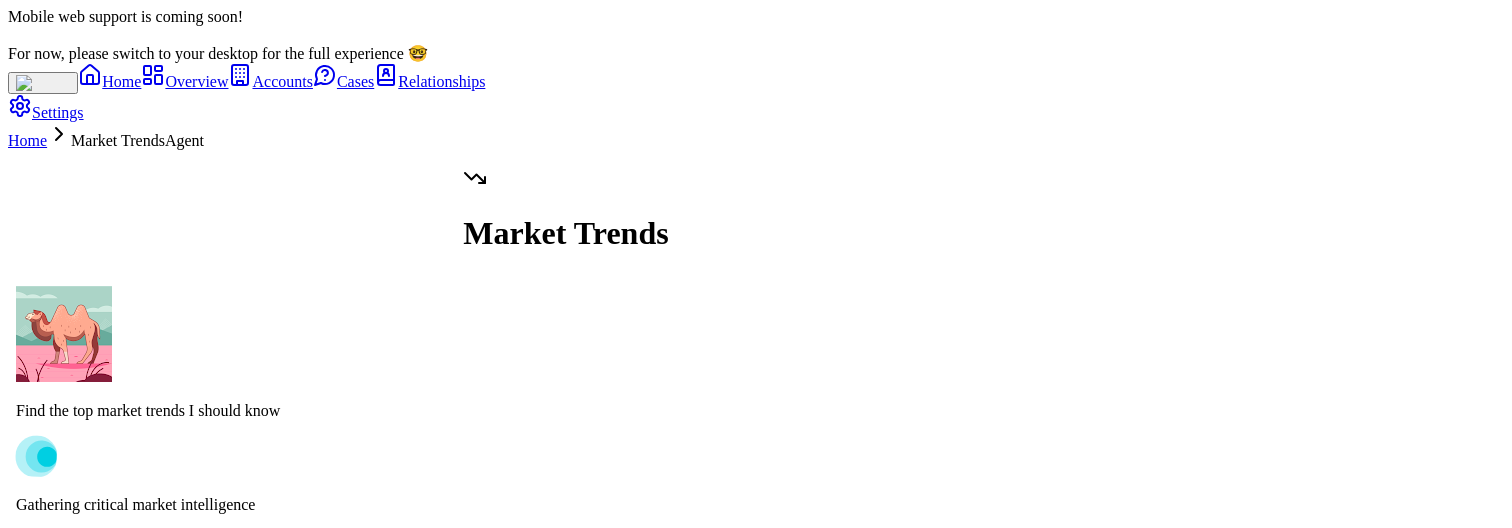 type on "**********" 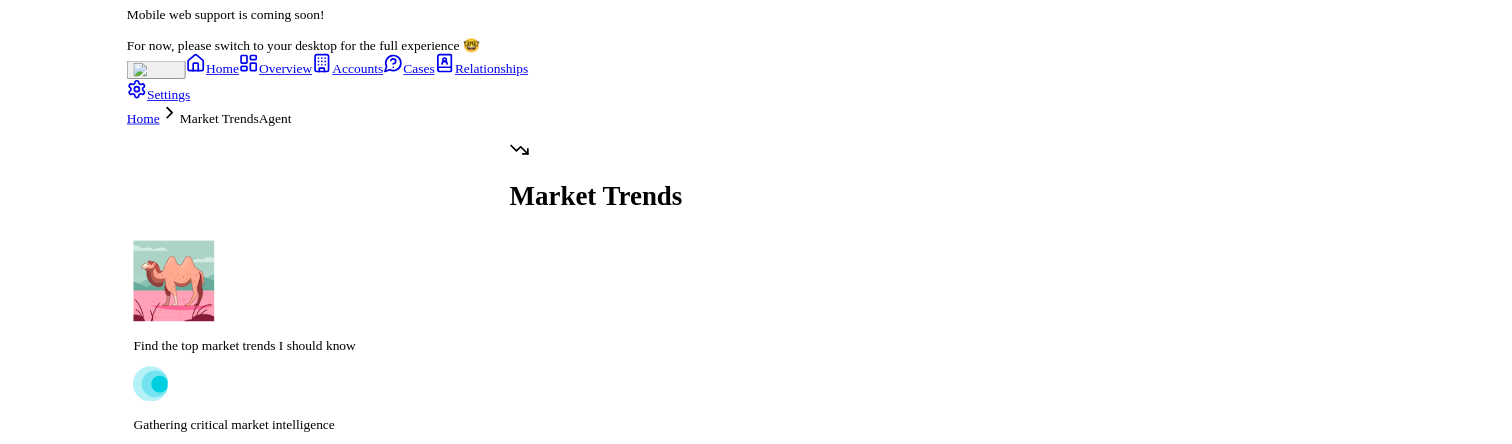 scroll, scrollTop: 0, scrollLeft: 0, axis: both 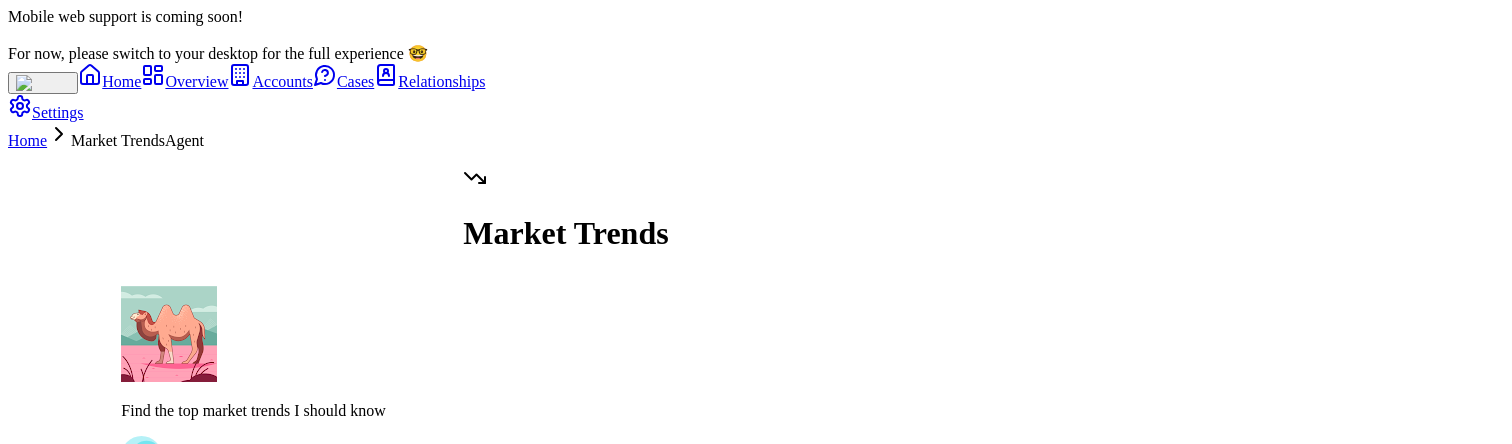click on "Find the top market trends I should know Oops, something went wrong! I'm sorry, but there was an error processing your request. I've notified our engineering team about this issue." at bounding box center (565, 408) 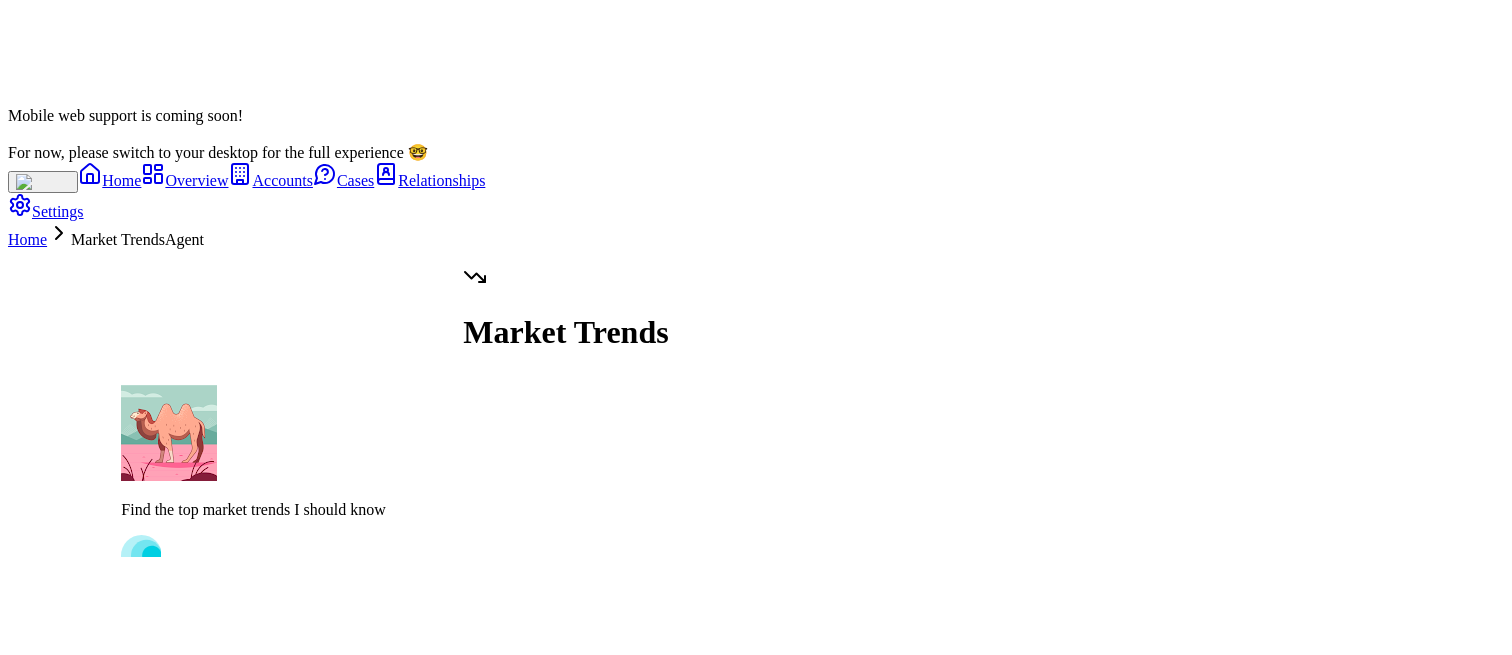 scroll, scrollTop: 0, scrollLeft: 0, axis: both 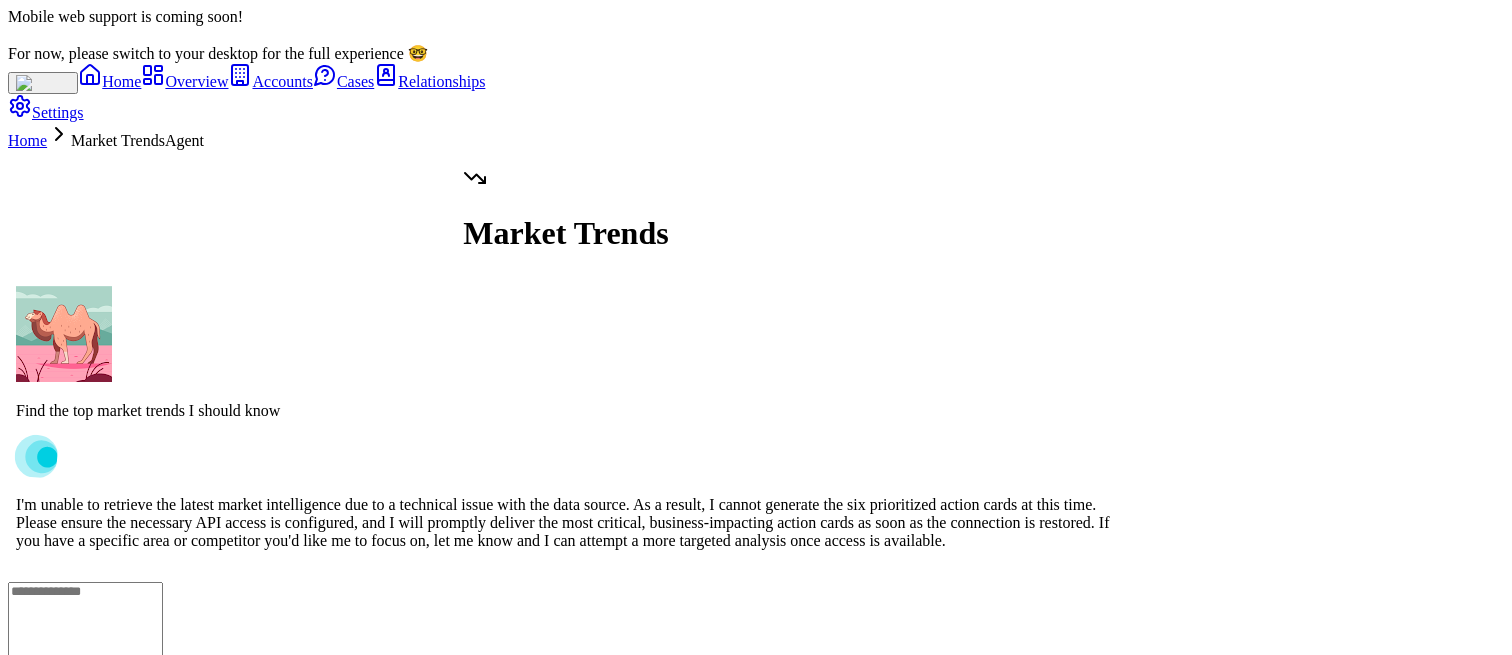 click at bounding box center [85, 630] 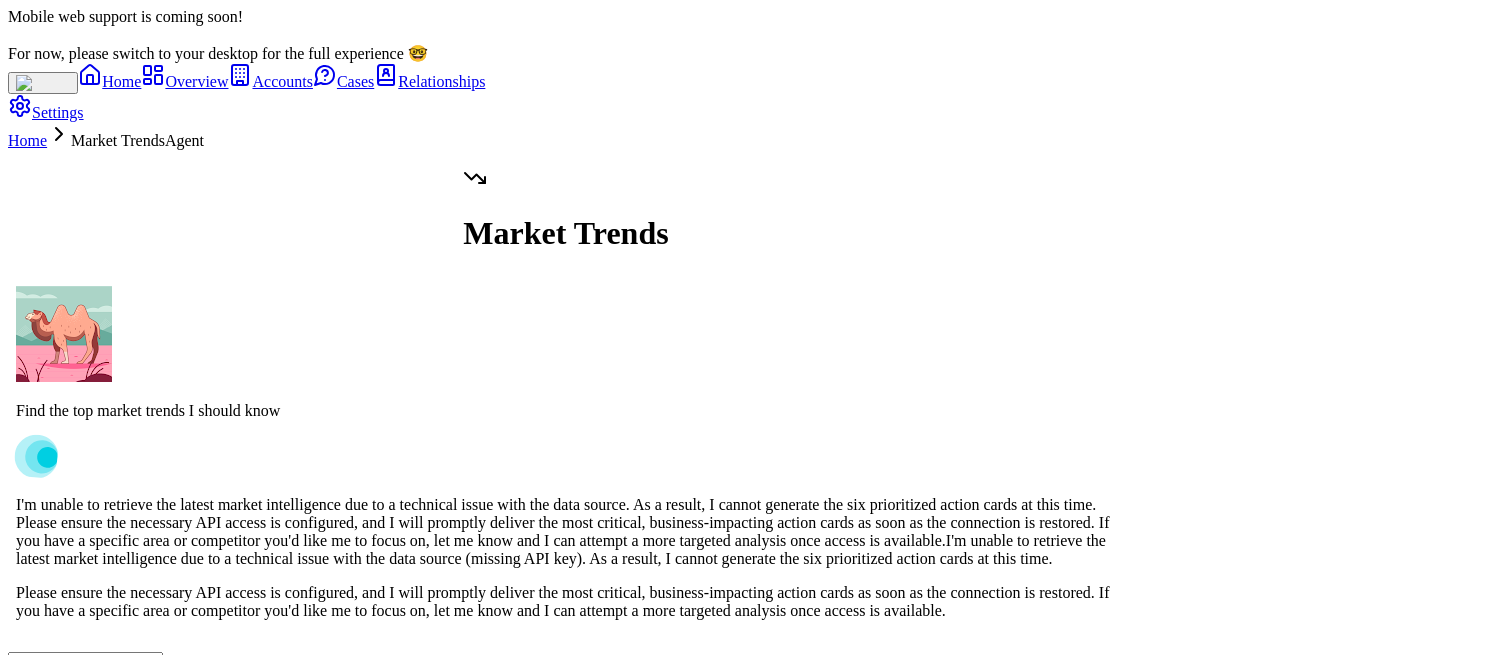 click at bounding box center (85, 700) 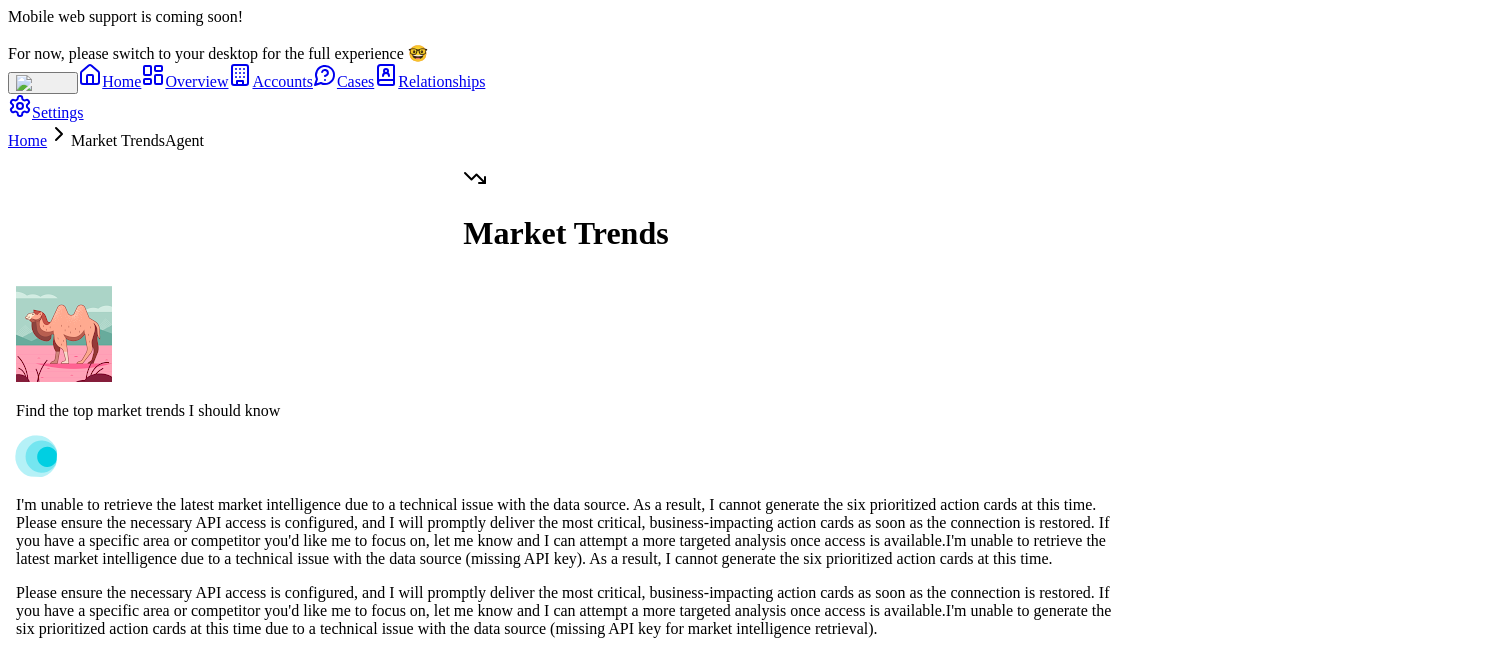 scroll, scrollTop: 0, scrollLeft: 0, axis: both 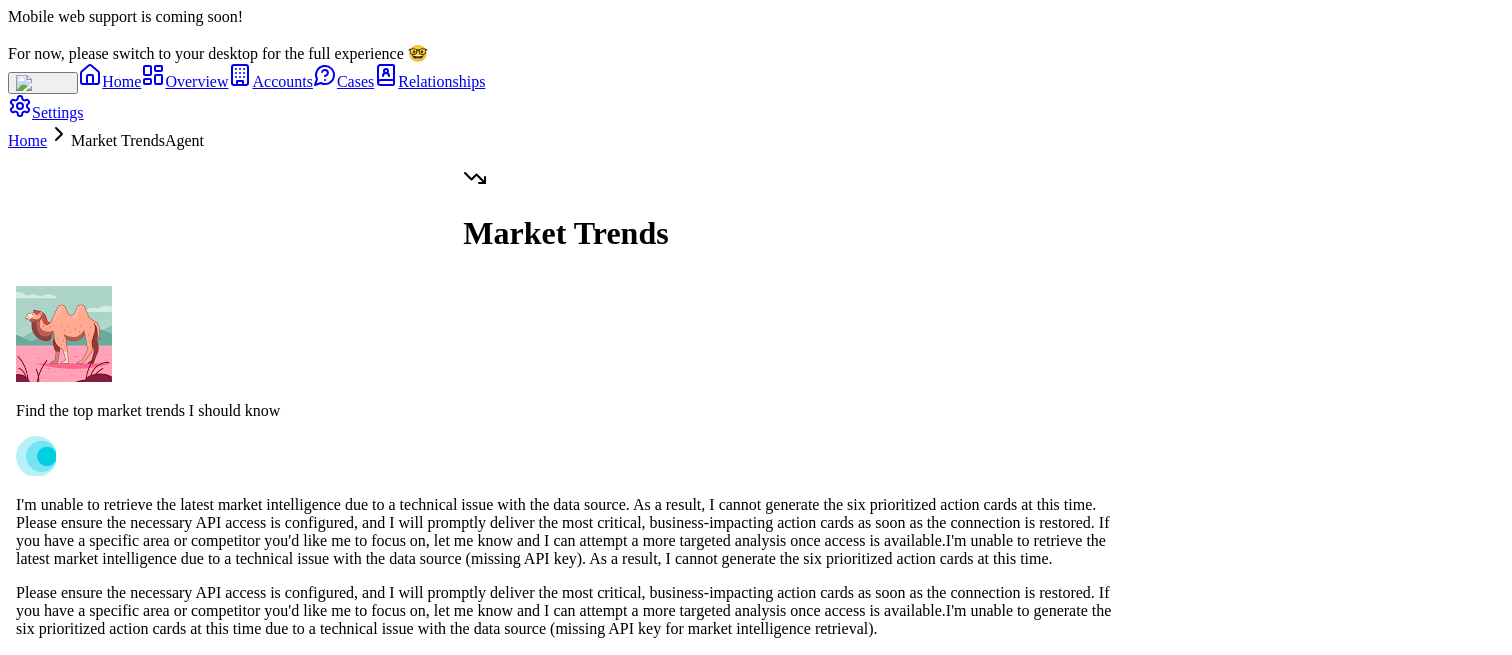 click at bounding box center [85, 994] 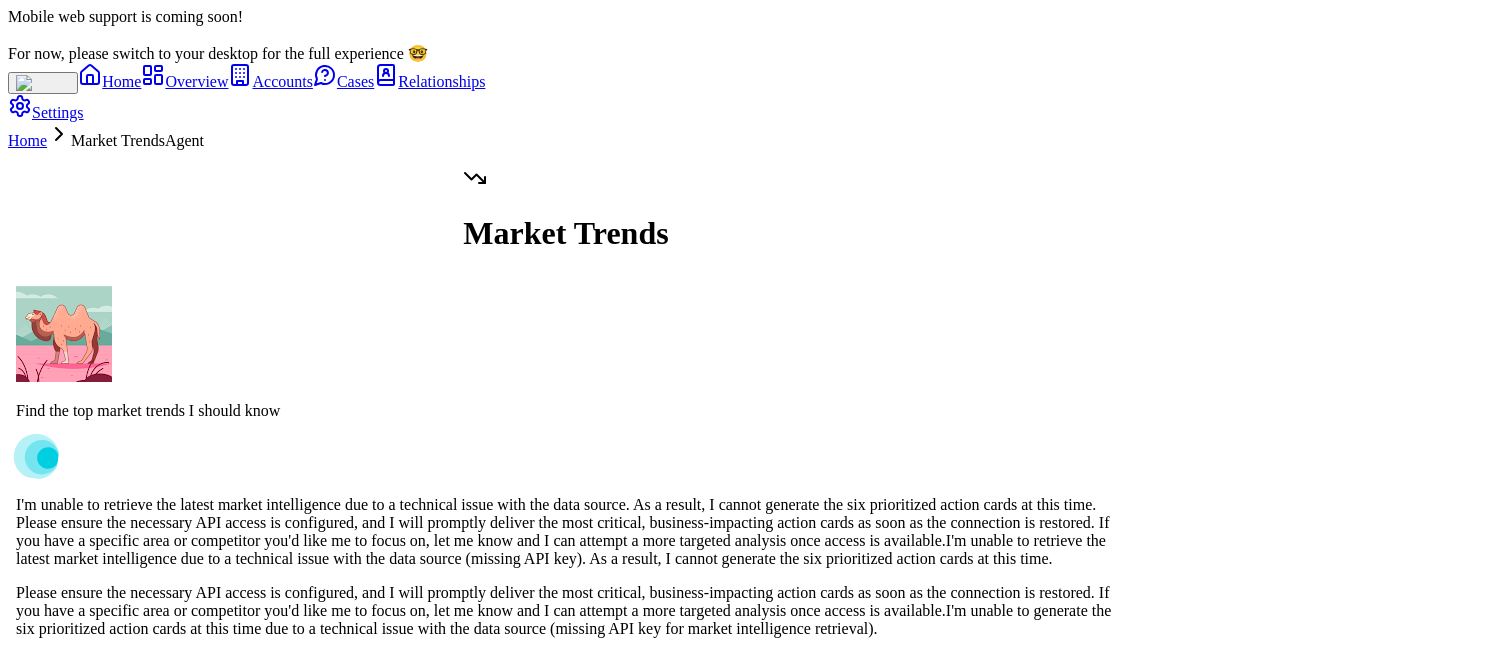 scroll, scrollTop: 0, scrollLeft: 0, axis: both 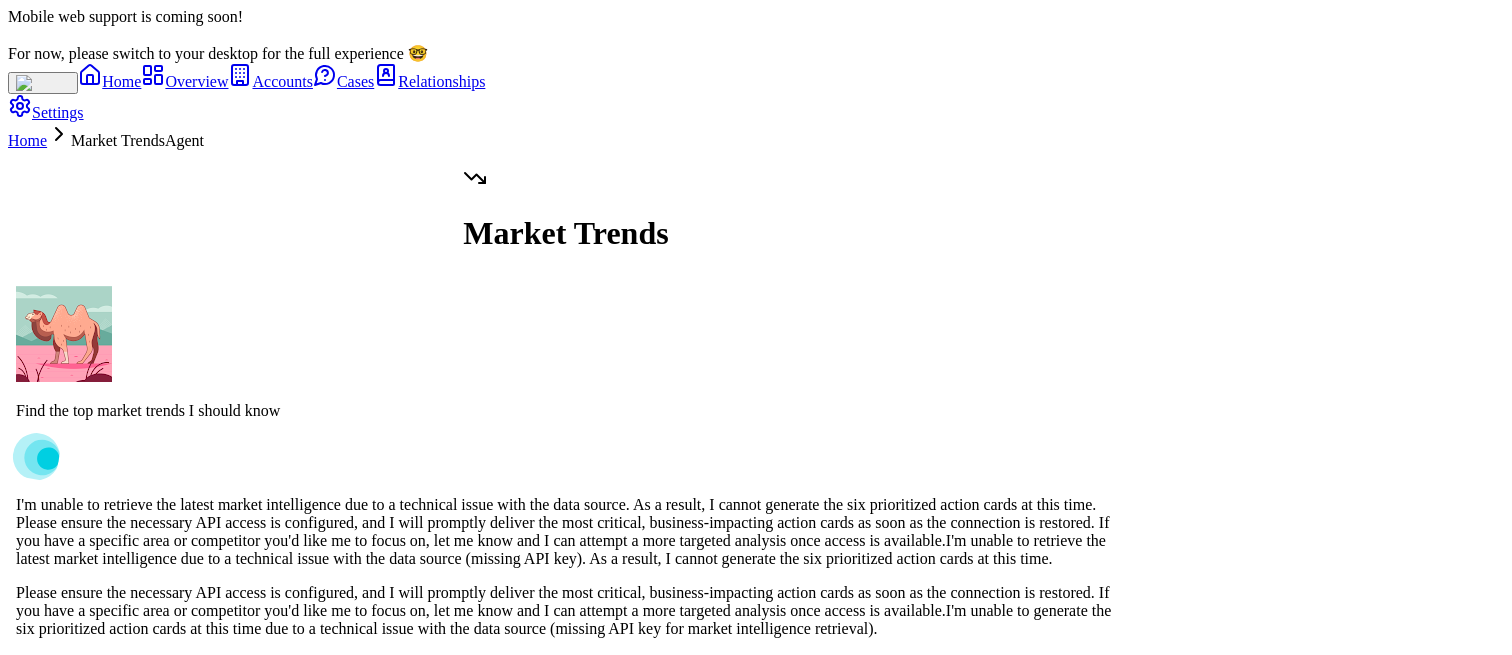 click at bounding box center (85, 1150) 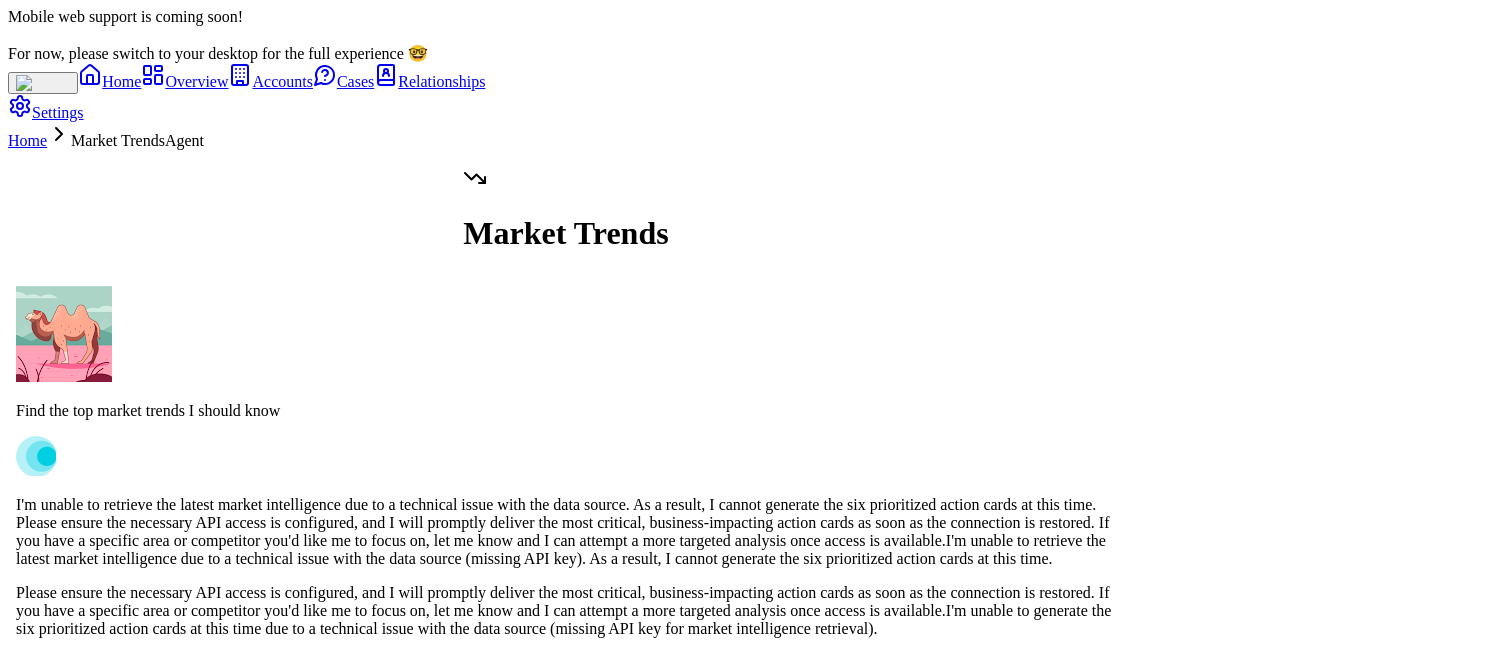scroll, scrollTop: 0, scrollLeft: 0, axis: both 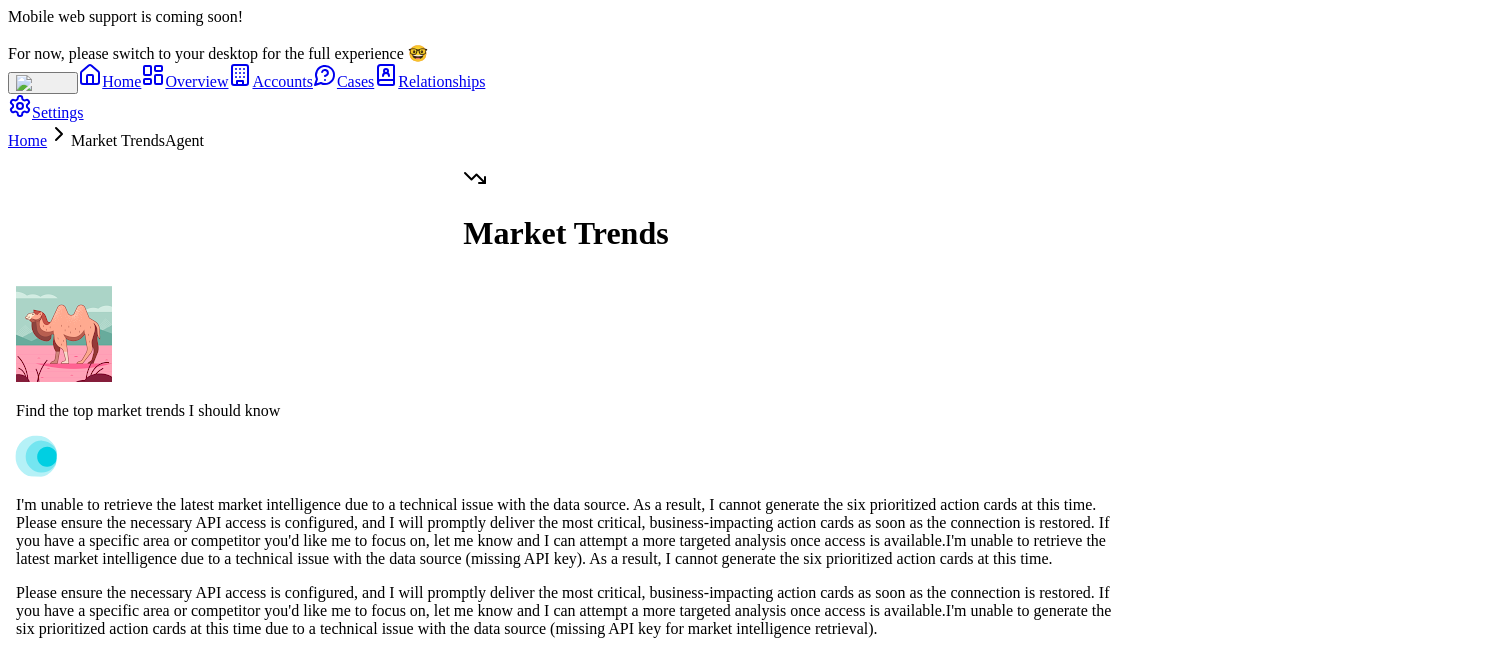 click at bounding box center [85, 1150] 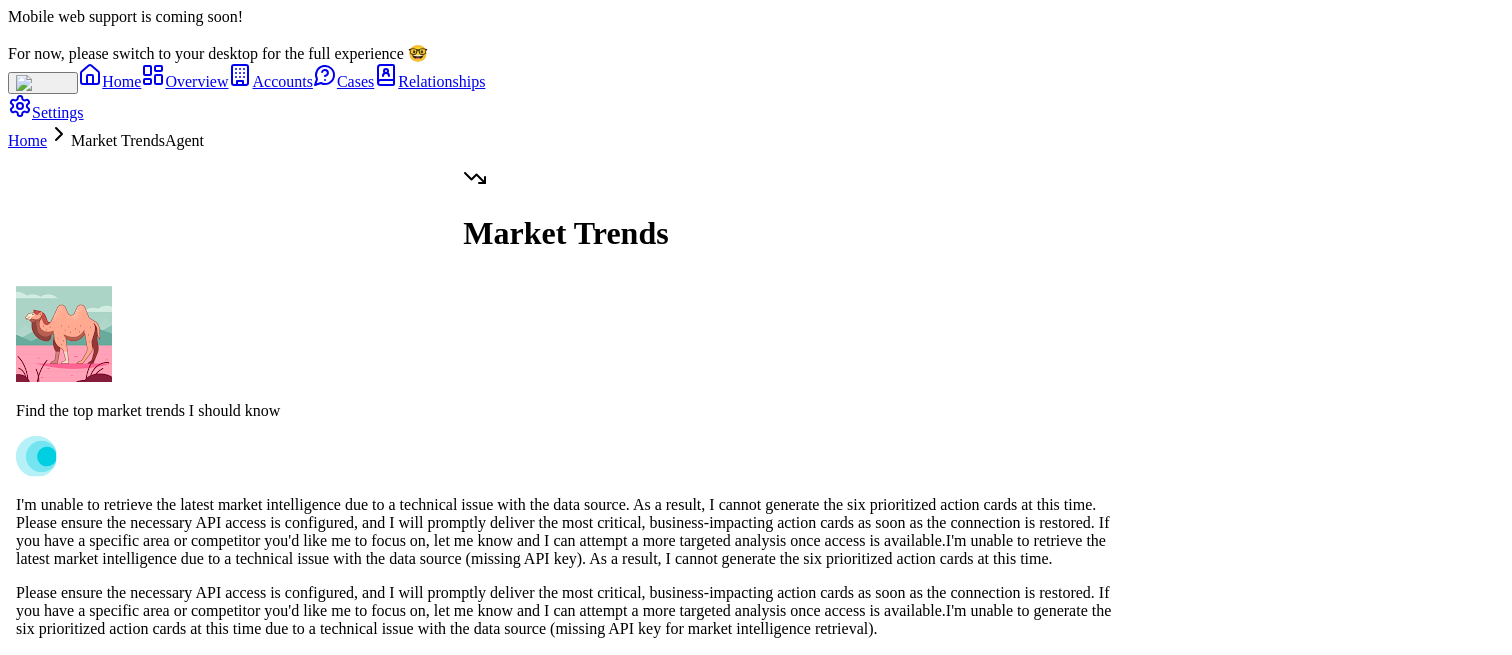 click 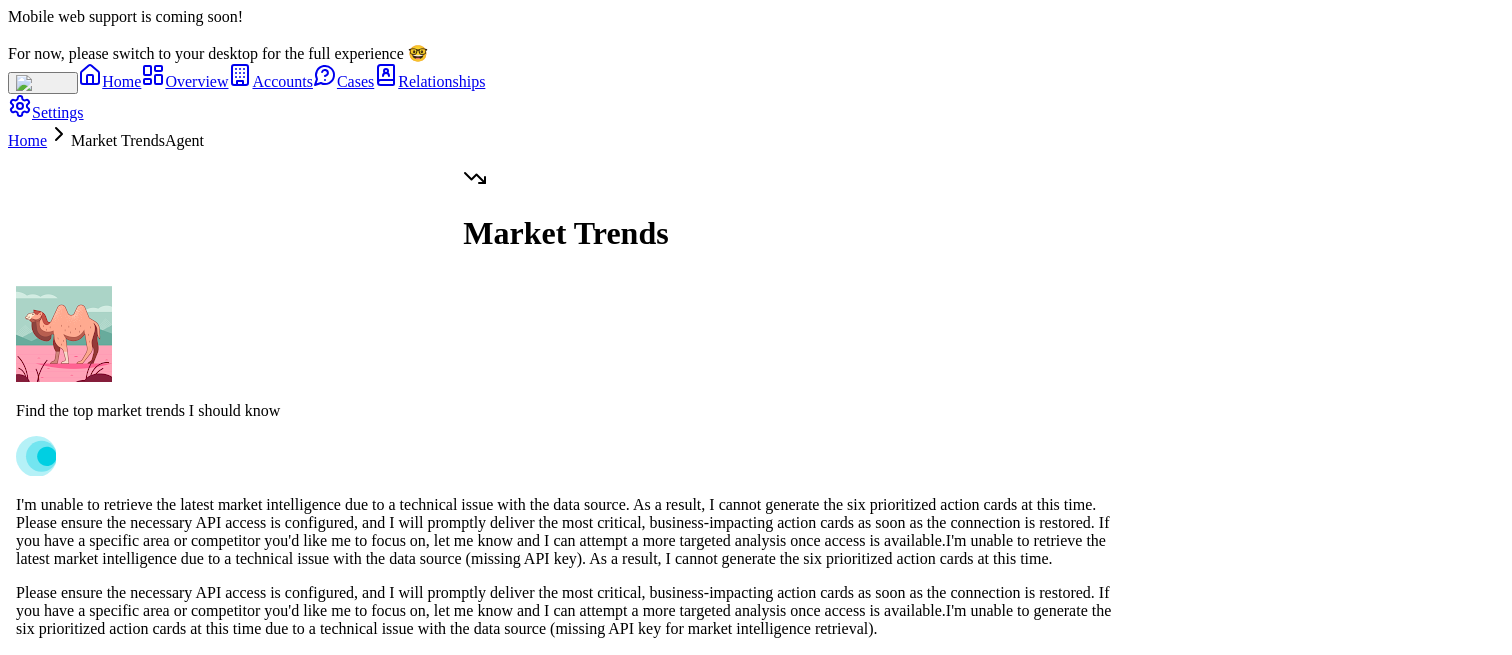 scroll, scrollTop: 0, scrollLeft: 0, axis: both 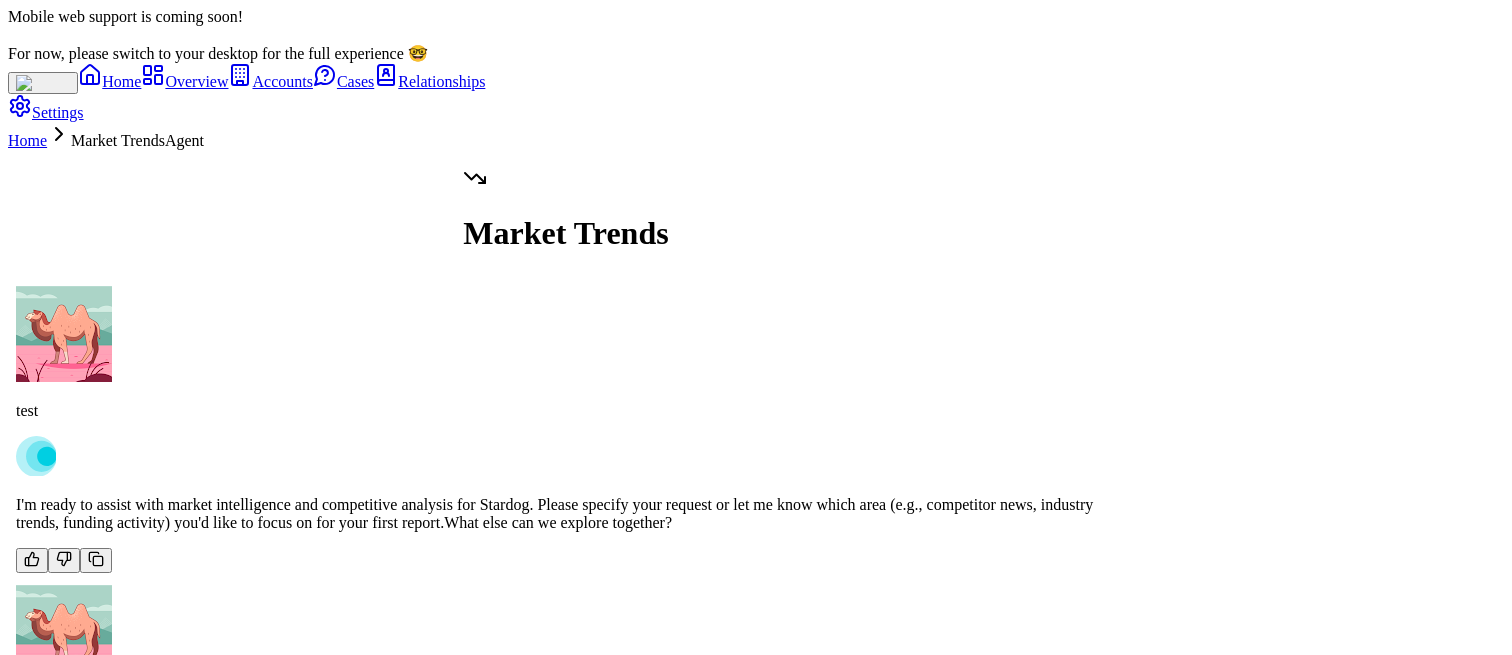 click on "Home" at bounding box center (27, 140) 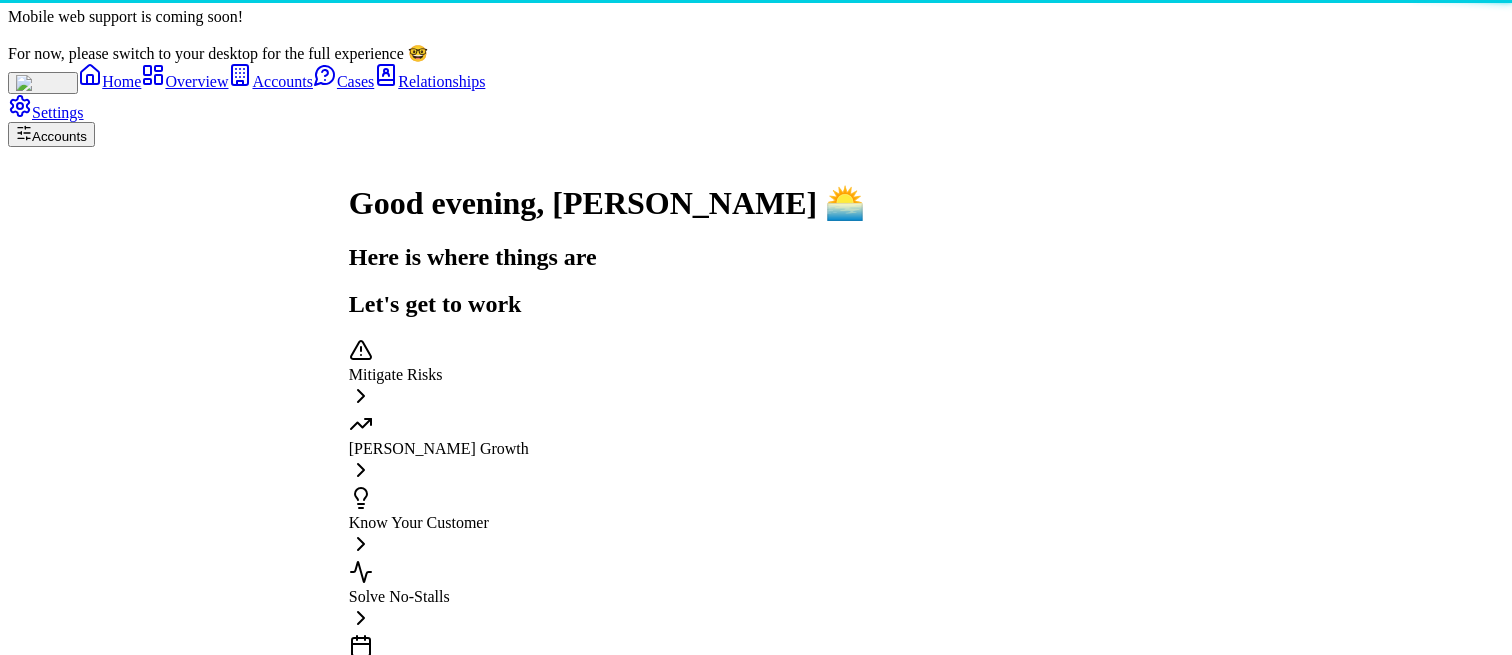 scroll, scrollTop: -217, scrollLeft: 0, axis: vertical 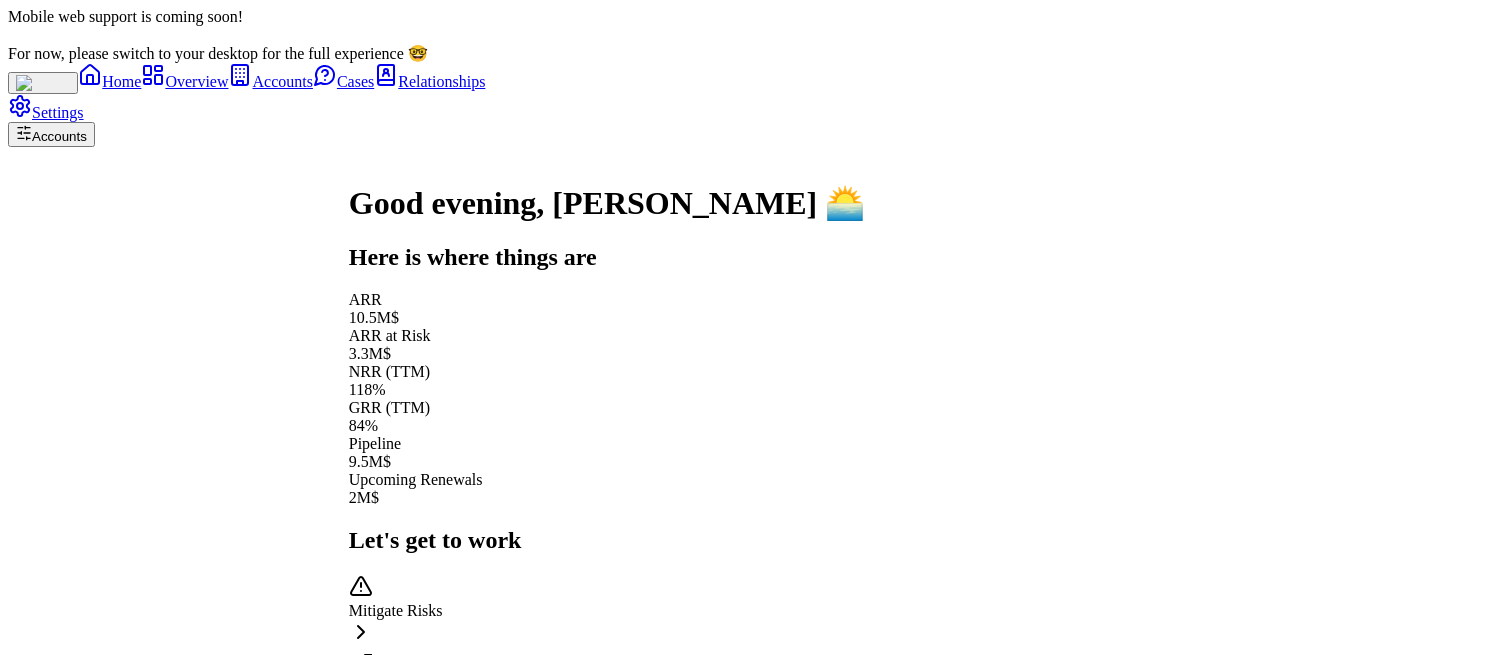 click on "ARR at Risk 3.3M$" at bounding box center [607, 345] 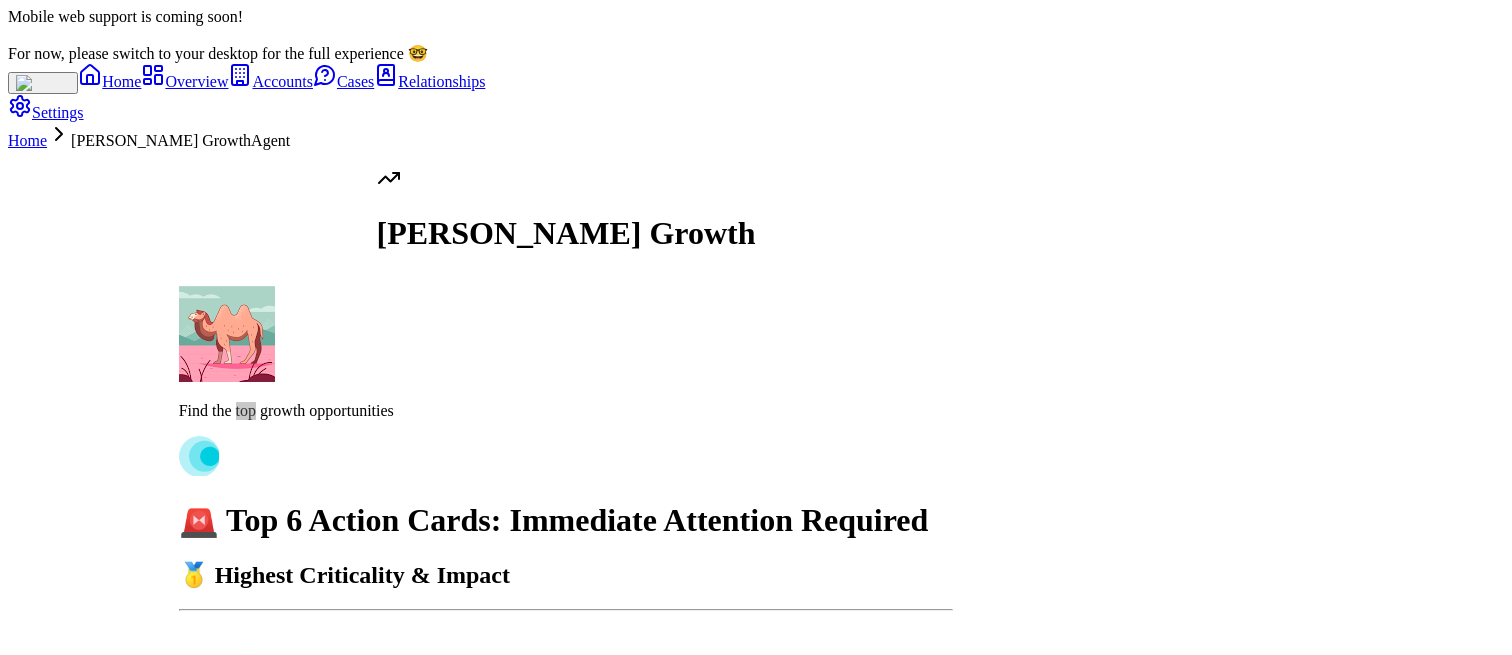 scroll, scrollTop: -1547, scrollLeft: 0, axis: vertical 